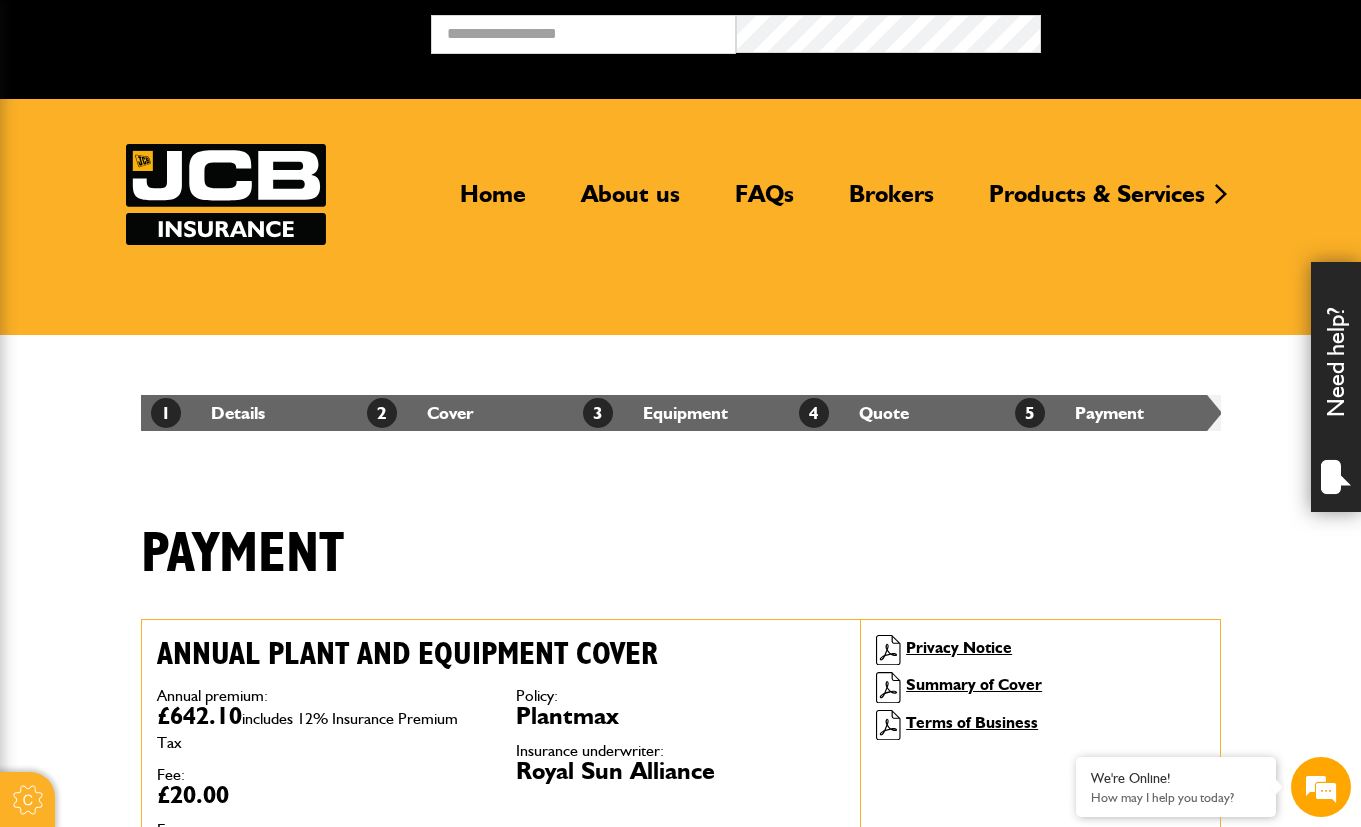 scroll, scrollTop: 0, scrollLeft: 0, axis: both 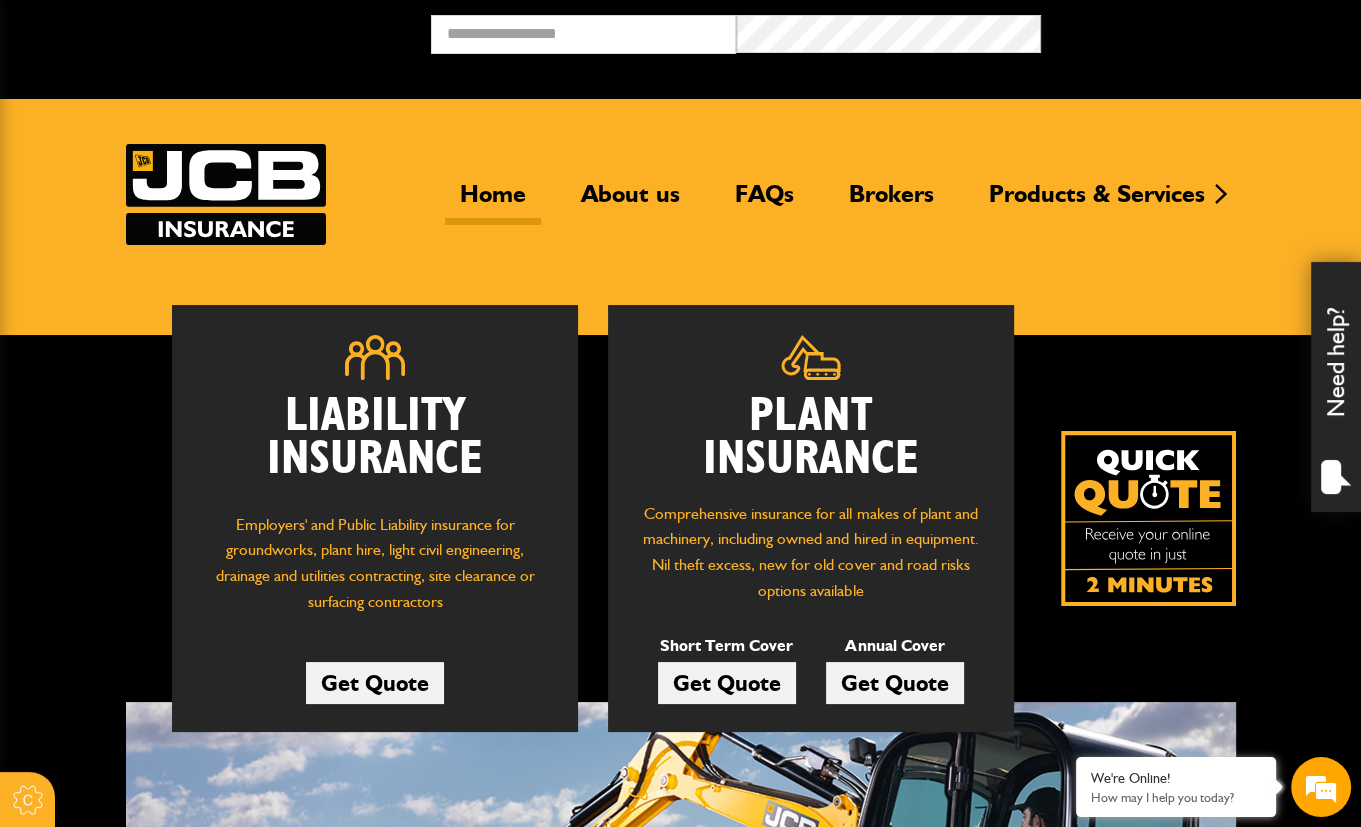 drag, startPoint x: 752, startPoint y: 684, endPoint x: 720, endPoint y: 676, distance: 32.984844 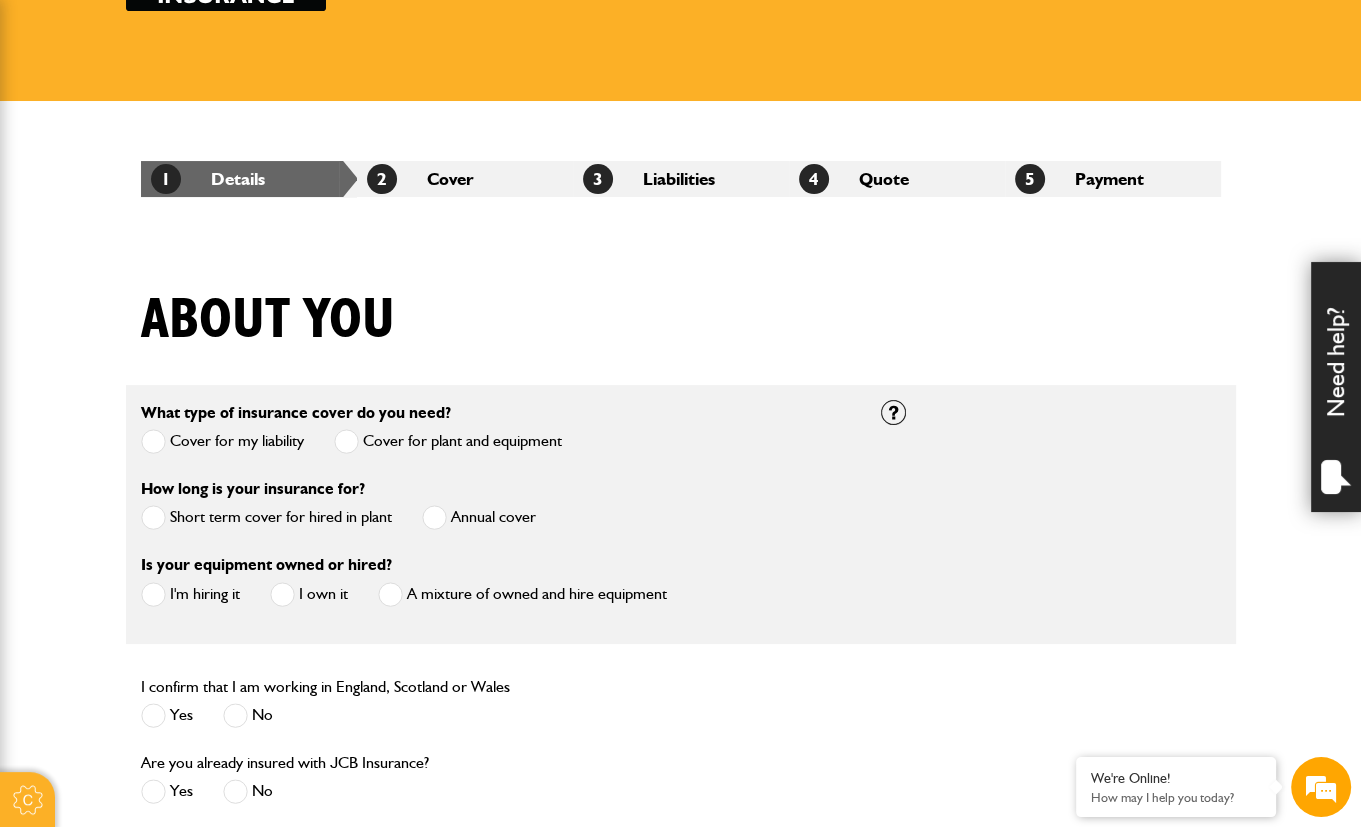scroll, scrollTop: 400, scrollLeft: 0, axis: vertical 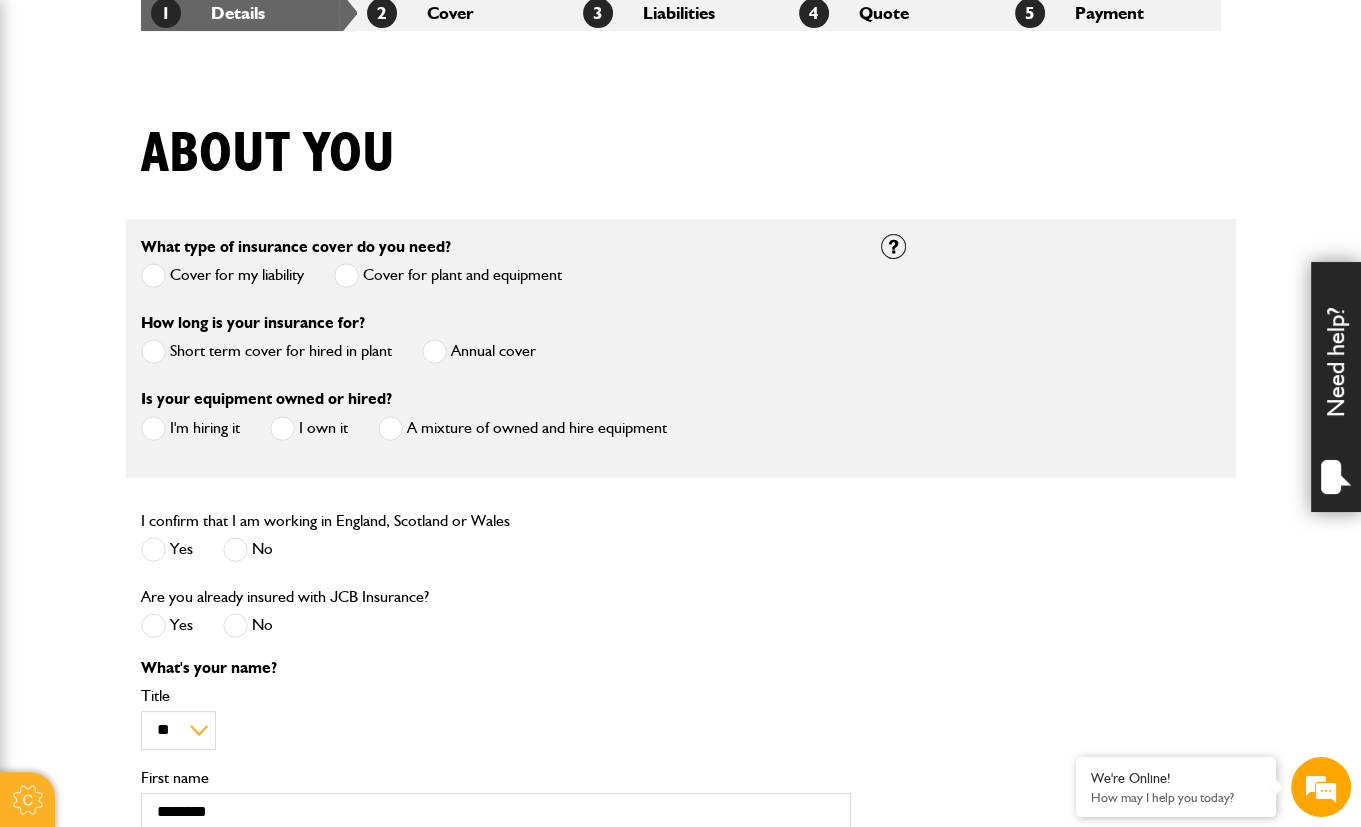 click at bounding box center (153, 351) 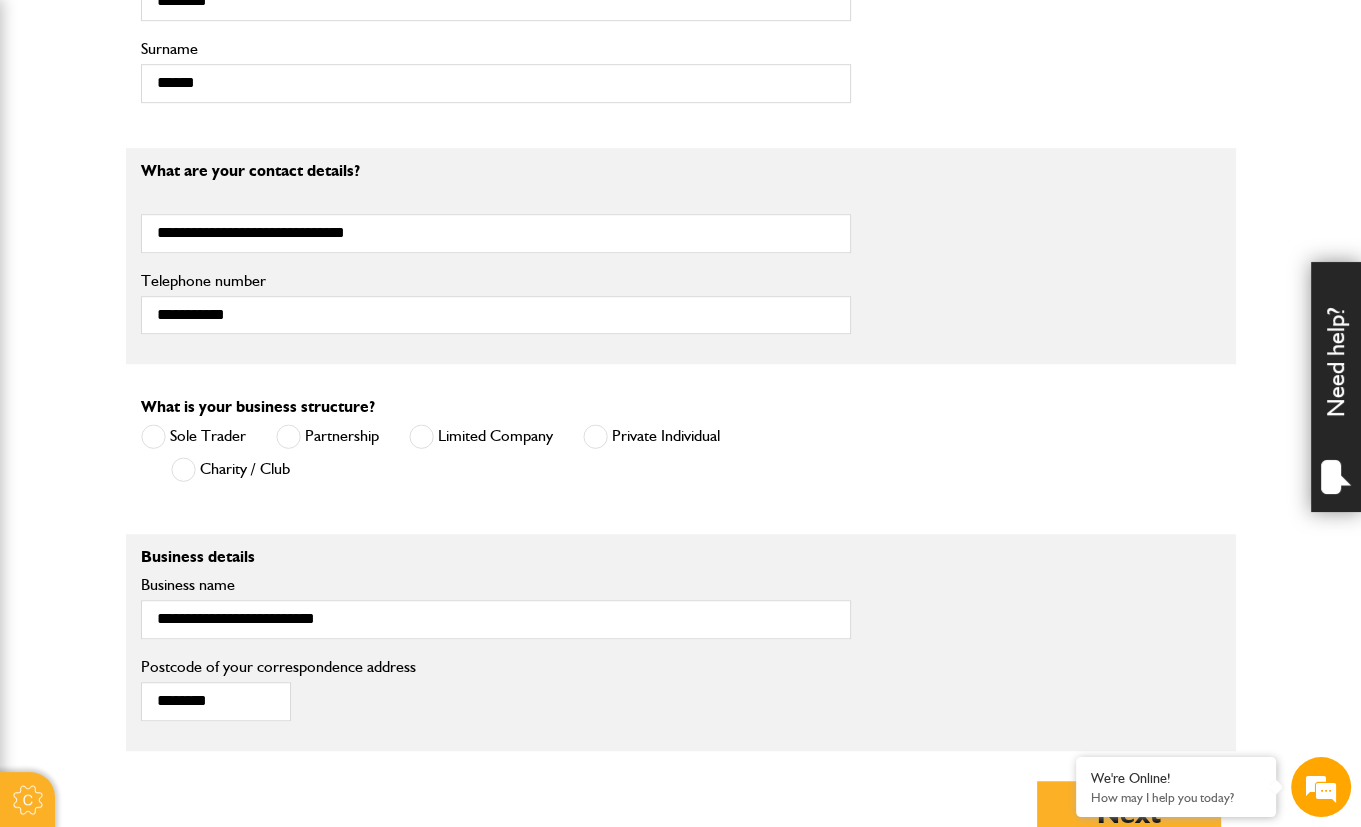 scroll, scrollTop: 1200, scrollLeft: 0, axis: vertical 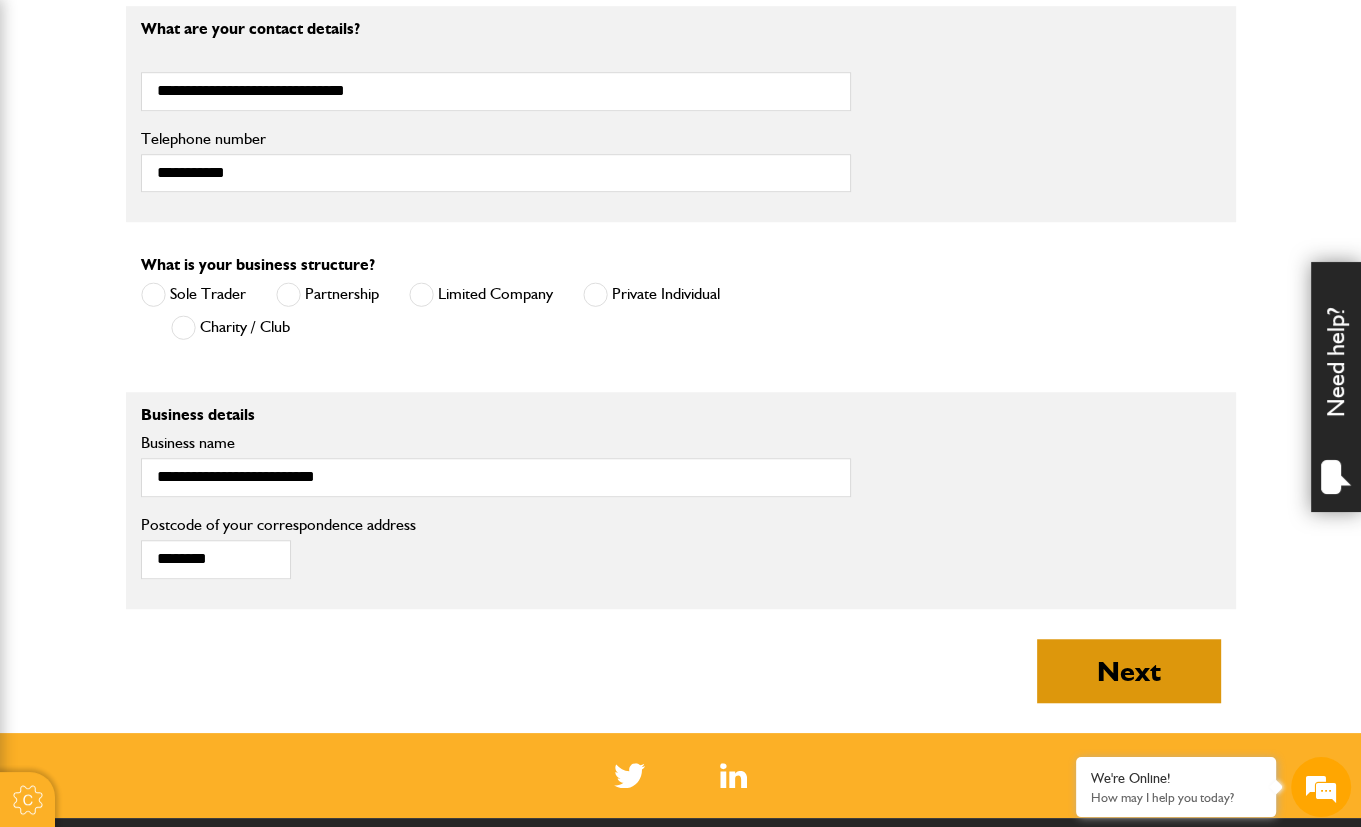 click on "Next" at bounding box center (1129, 671) 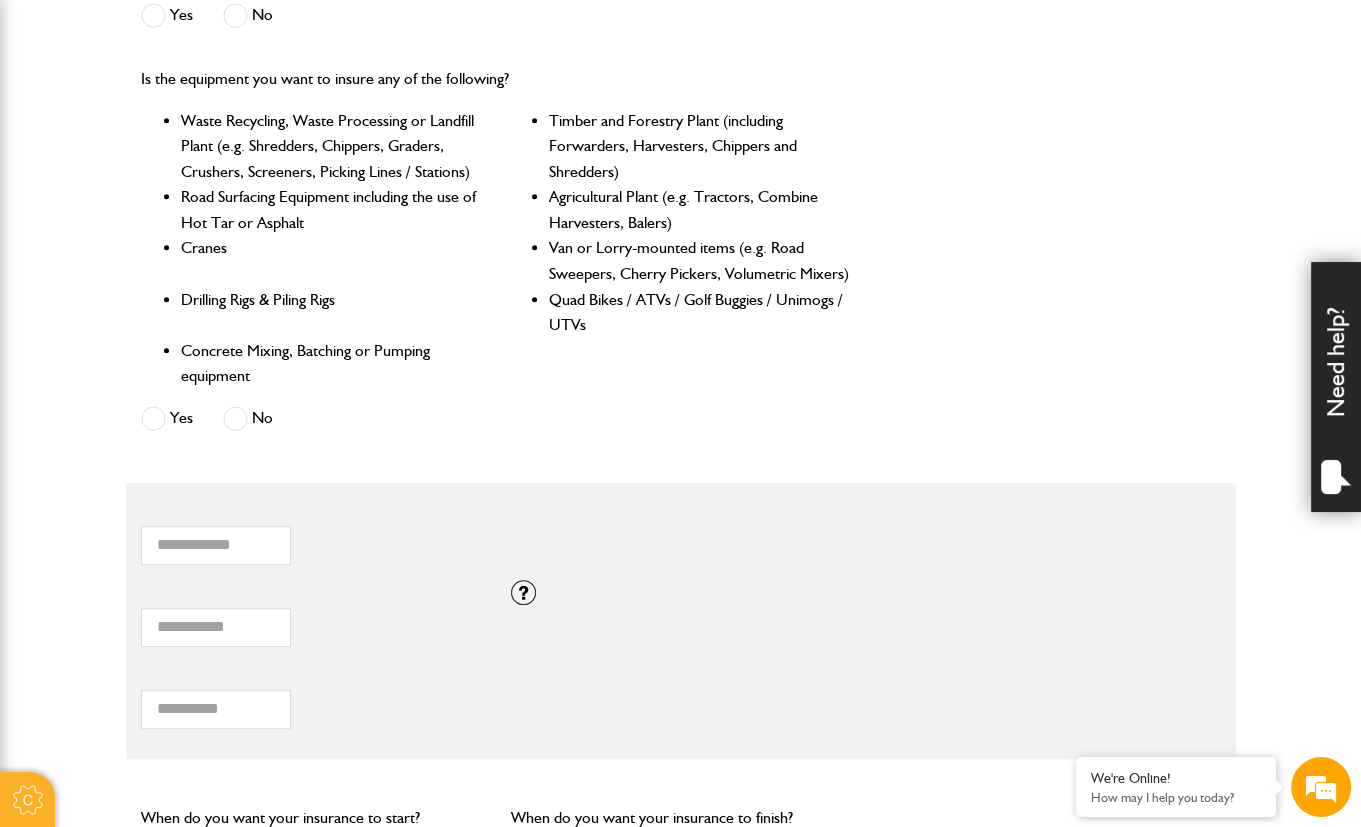 scroll, scrollTop: 1000, scrollLeft: 0, axis: vertical 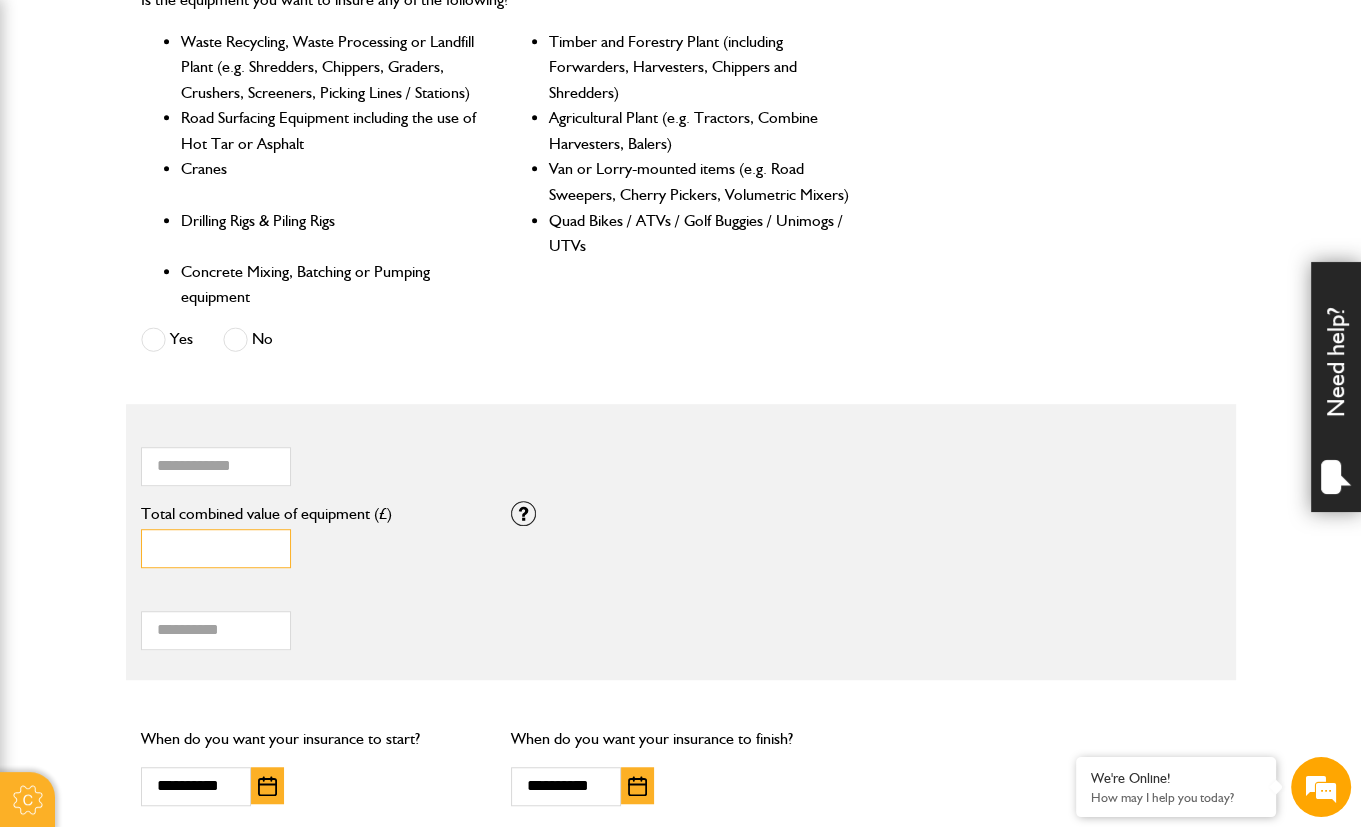 click on "*" at bounding box center (216, 548) 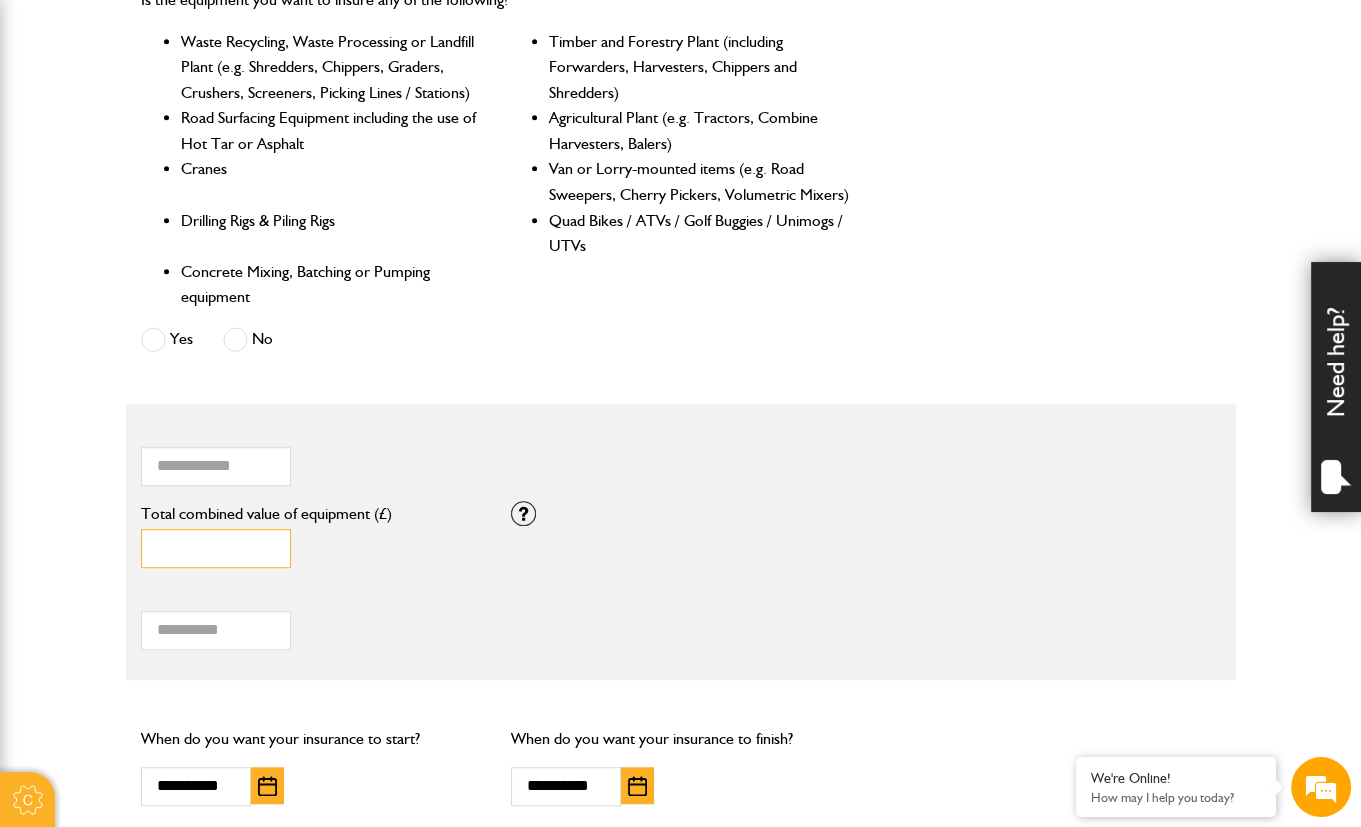 type on "*****" 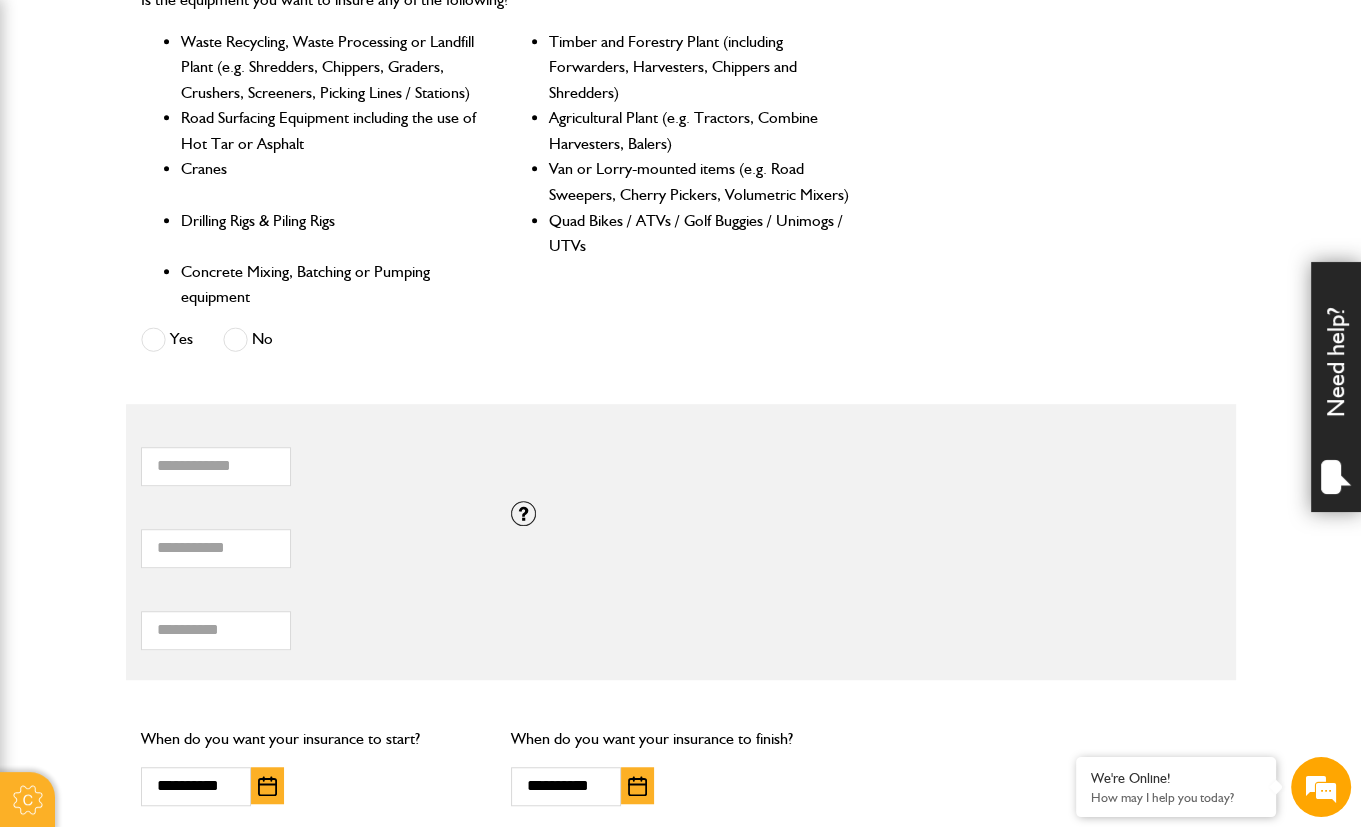 click on "Cookie Options You can control which cookies we use with the form below. Please see our  cookie policy  for more information. Allow all Essential These cookies are needed for essential functions. They can't be switched off and they don't store any of your information. Analytics These cookies gather anonymous usage information and they don't store any of your information. Switching off these cookies will mean we can't gather information to improve your experience of using our site. Functional These cookies enable basic functionality. Switching off these cookies will mean that areas of our website can't work properly. Advertising These cookies help us to learn what you're interested in so we can show you relevant adverts. Switching off these cookies will mean we can't show you any personalised adverts. Personalisation These cookies help us to learn what you're interested in so we can show you relevant content while you use our site. Save preferences
Broker Login" at bounding box center (680, 257) 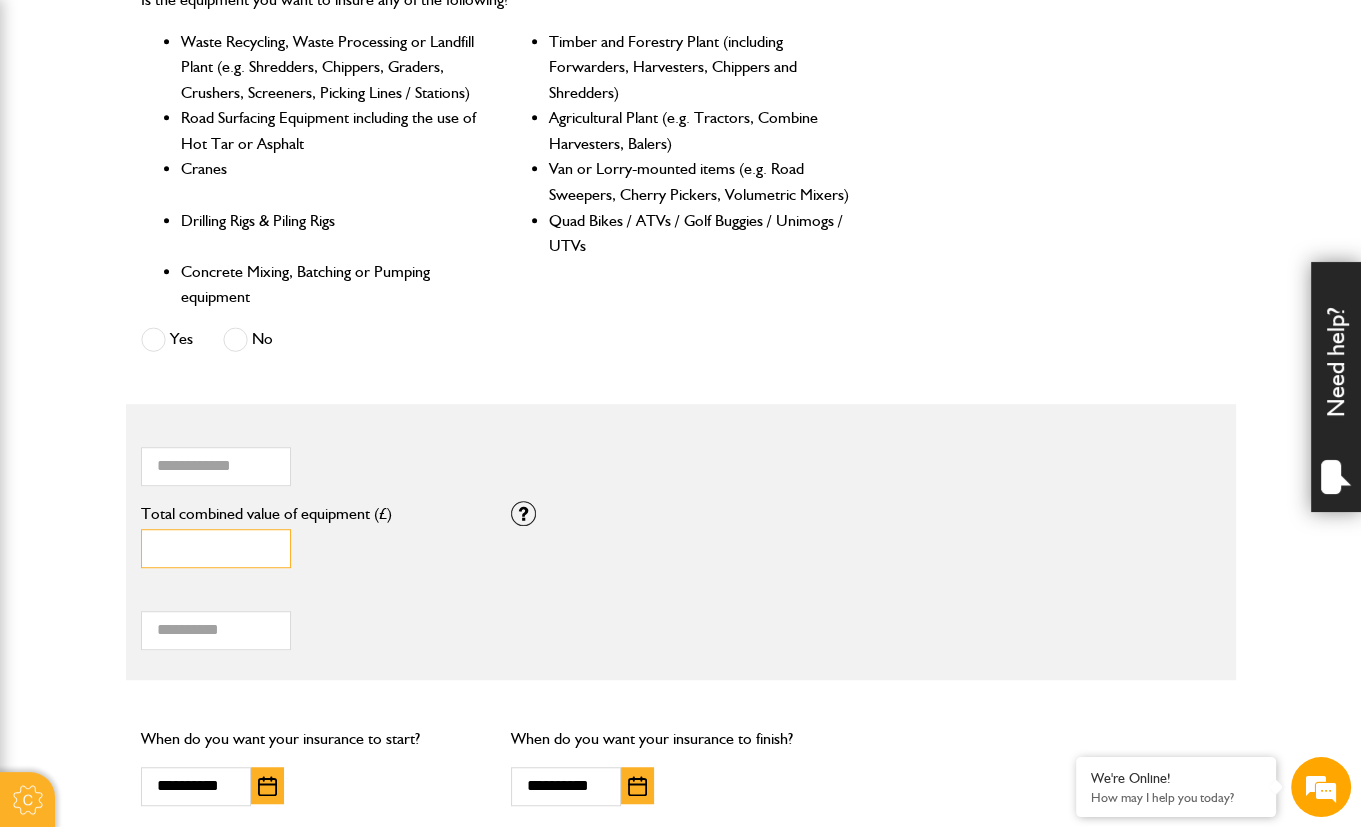 click on "*****" at bounding box center [216, 548] 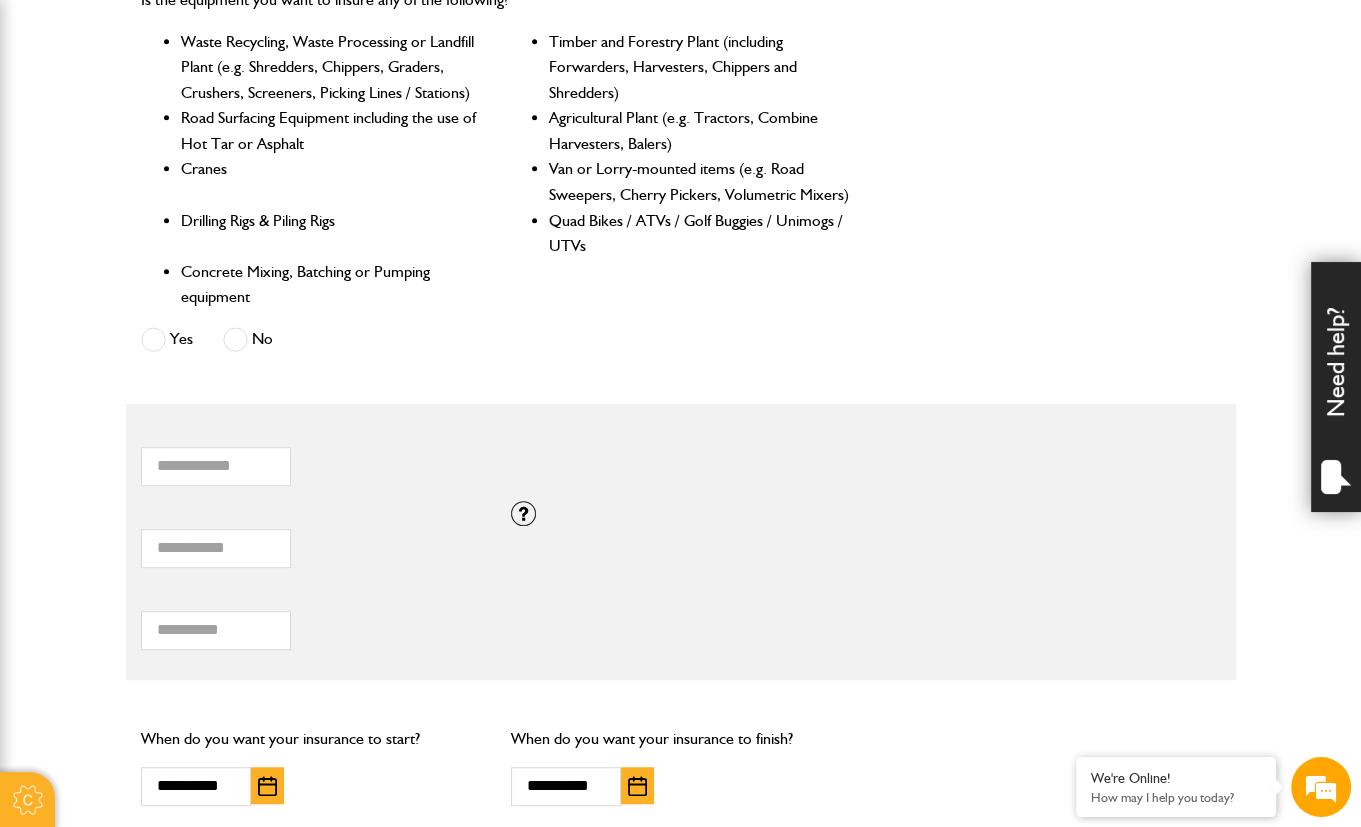 click on "Cookie Options You can control which cookies we use with the form below. Please see our  cookie policy  for more information. Allow all Essential These cookies are needed for essential functions. They can't be switched off and they don't store any of your information. Analytics These cookies gather anonymous usage information and they don't store any of your information. Switching off these cookies will mean we can't gather information to improve your experience of using our site. Functional These cookies enable basic functionality. Switching off these cookies will mean that areas of our website can't work properly. Advertising These cookies help us to learn what you're interested in so we can show you relevant adverts. Switching off these cookies will mean we can't show you any personalised adverts. Personalisation These cookies help us to learn what you're interested in so we can show you relevant content while you use our site. Save preferences
Broker Login" at bounding box center [680, 257] 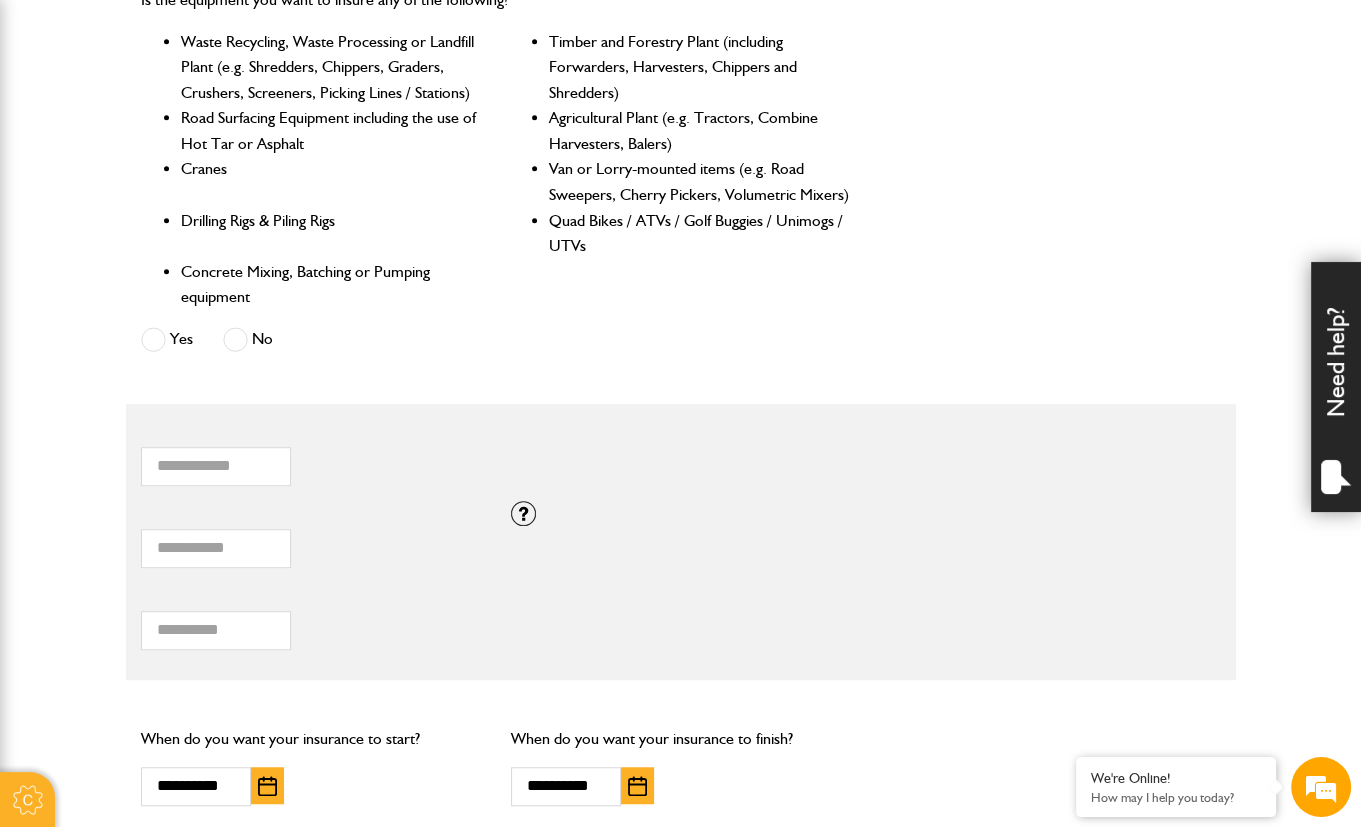 scroll, scrollTop: 0, scrollLeft: 0, axis: both 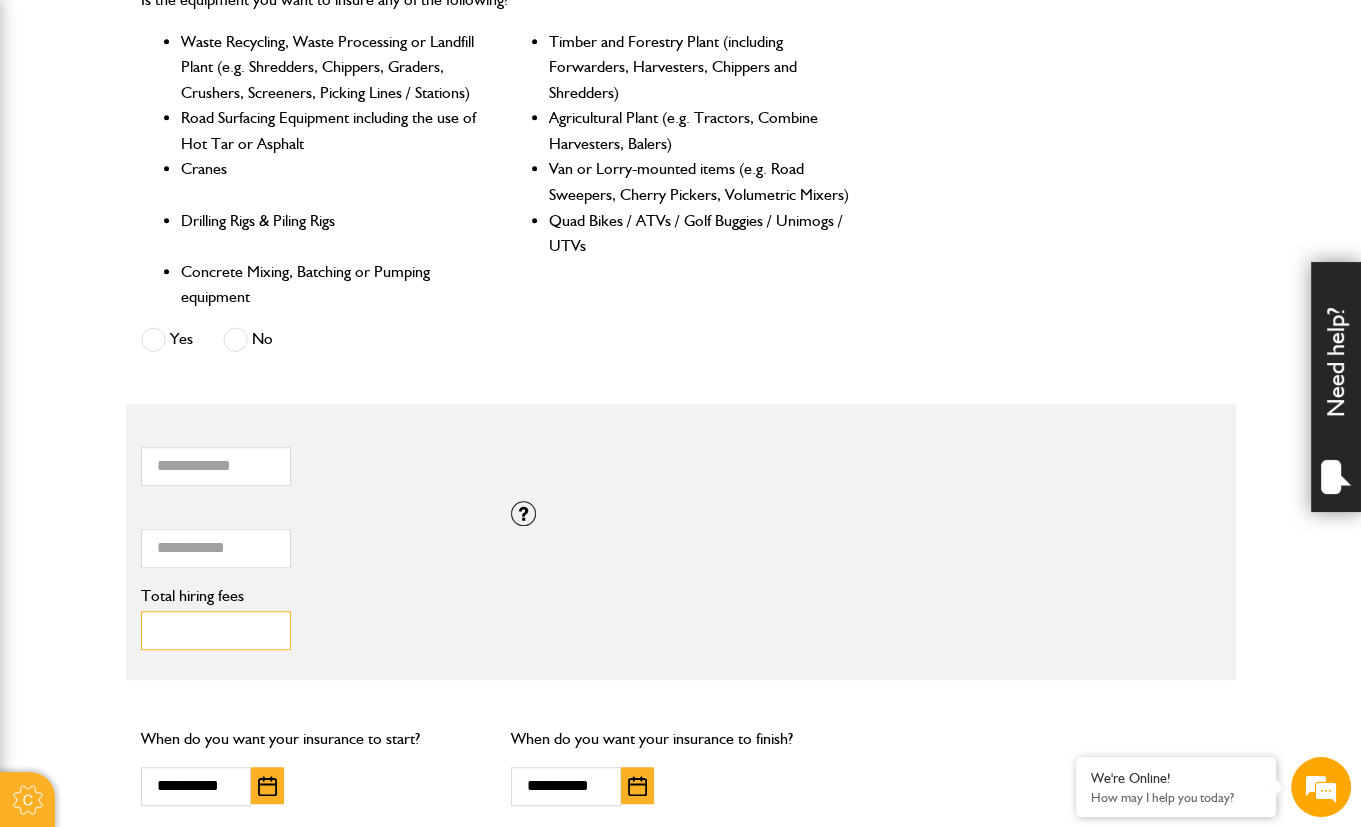 drag, startPoint x: 208, startPoint y: 632, endPoint x: 52, endPoint y: 613, distance: 157.15279 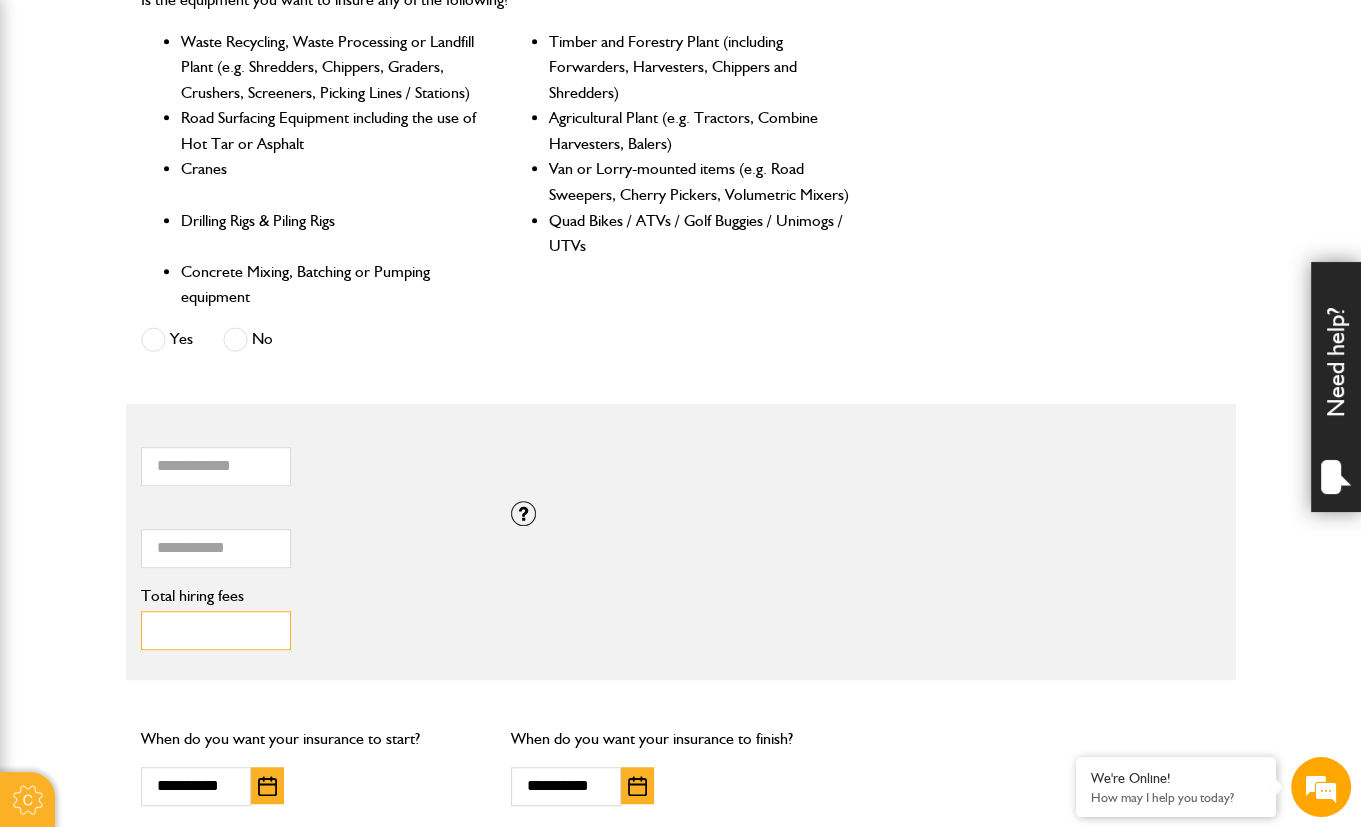 type on "***" 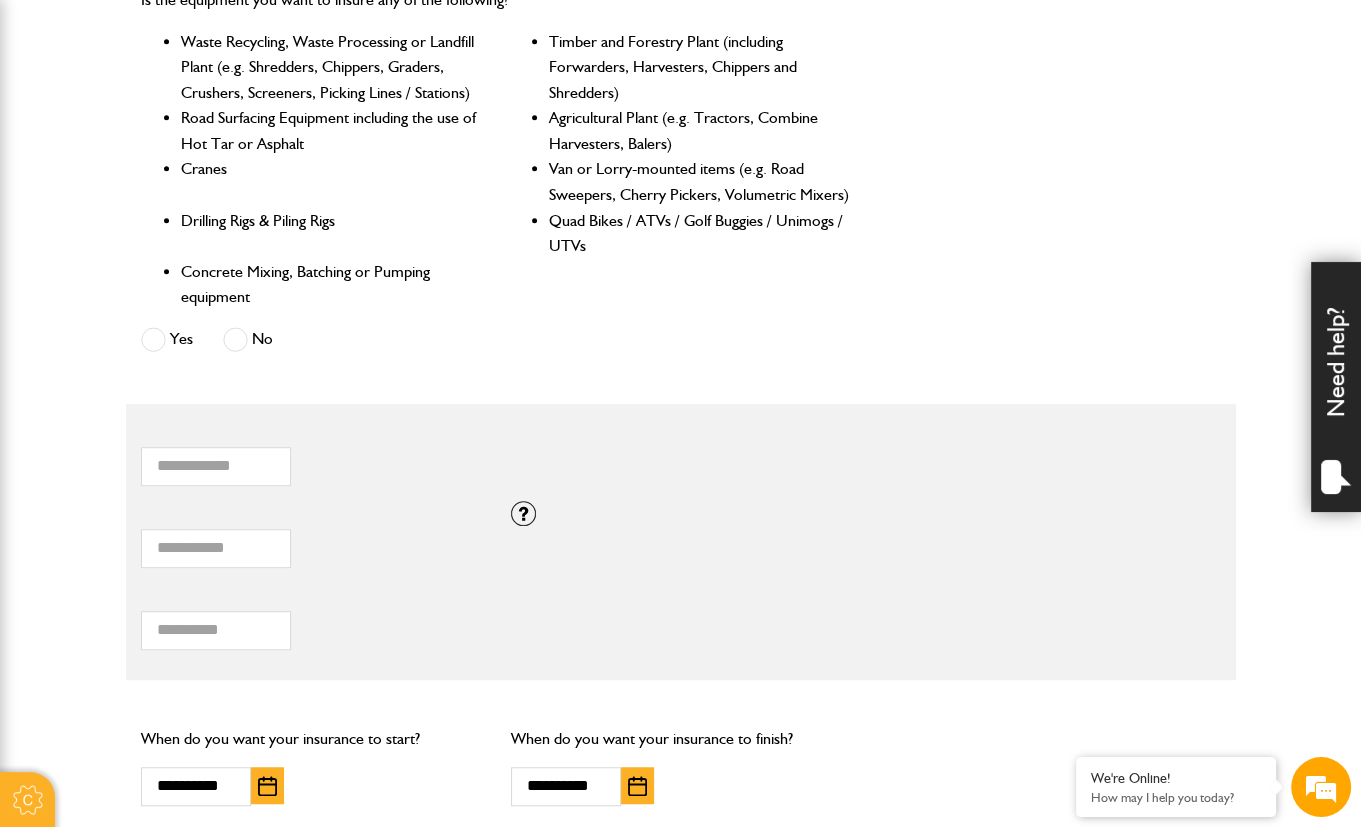 click on "Cookie Options You can control which cookies we use with the form below. Please see our  cookie policy  for more information. Allow all Essential These cookies are needed for essential functions. They can't be switched off and they don't store any of your information. Analytics These cookies gather anonymous usage information and they don't store any of your information. Switching off these cookies will mean we can't gather information to improve your experience of using our site. Functional These cookies enable basic functionality. Switching off these cookies will mean that areas of our website can't work properly. Advertising These cookies help us to learn what you're interested in so we can show you relevant adverts. Switching off these cookies will mean we can't show you any personalised adverts. Personalisation These cookies help us to learn what you're interested in so we can show you relevant content while you use our site. Save preferences
Broker Login" at bounding box center (680, 257) 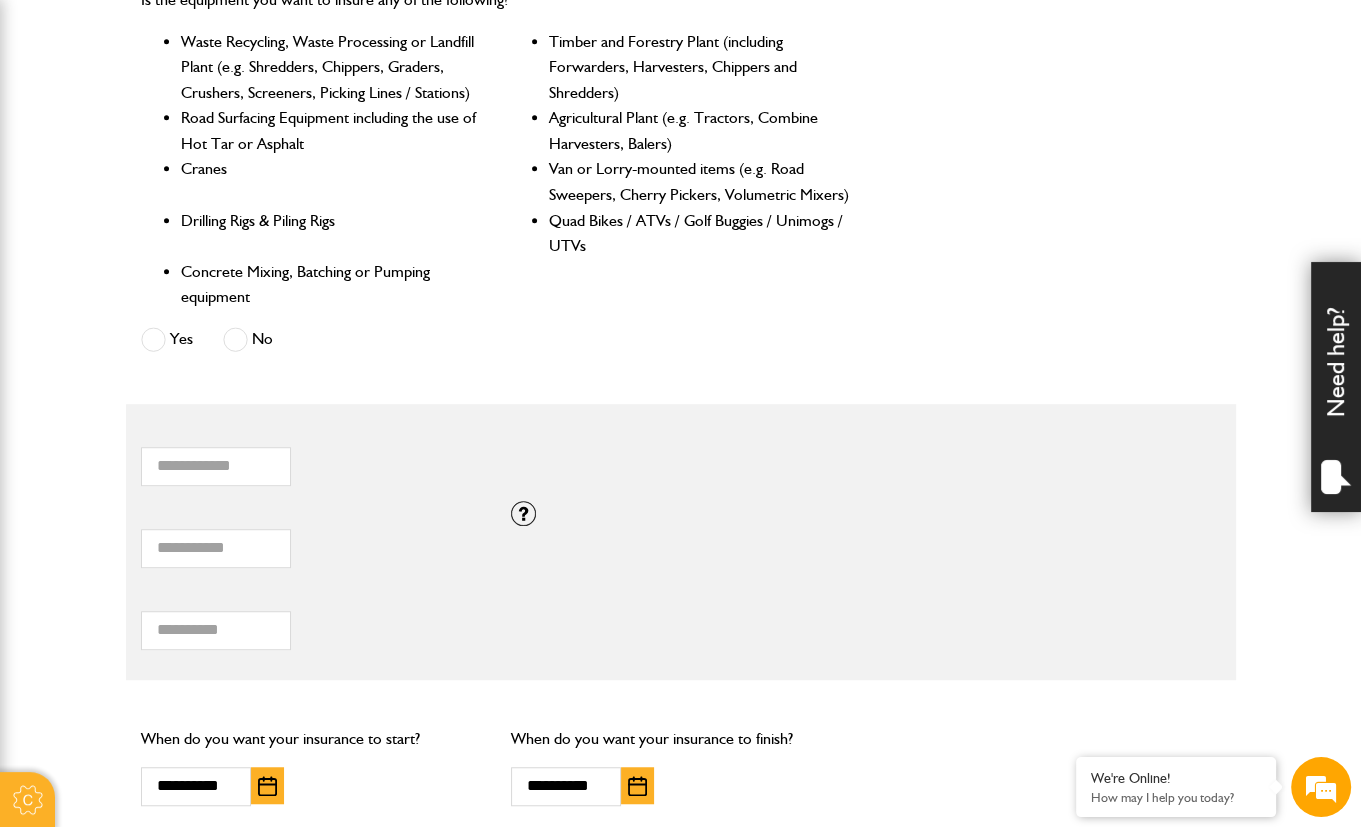 scroll, scrollTop: 1100, scrollLeft: 0, axis: vertical 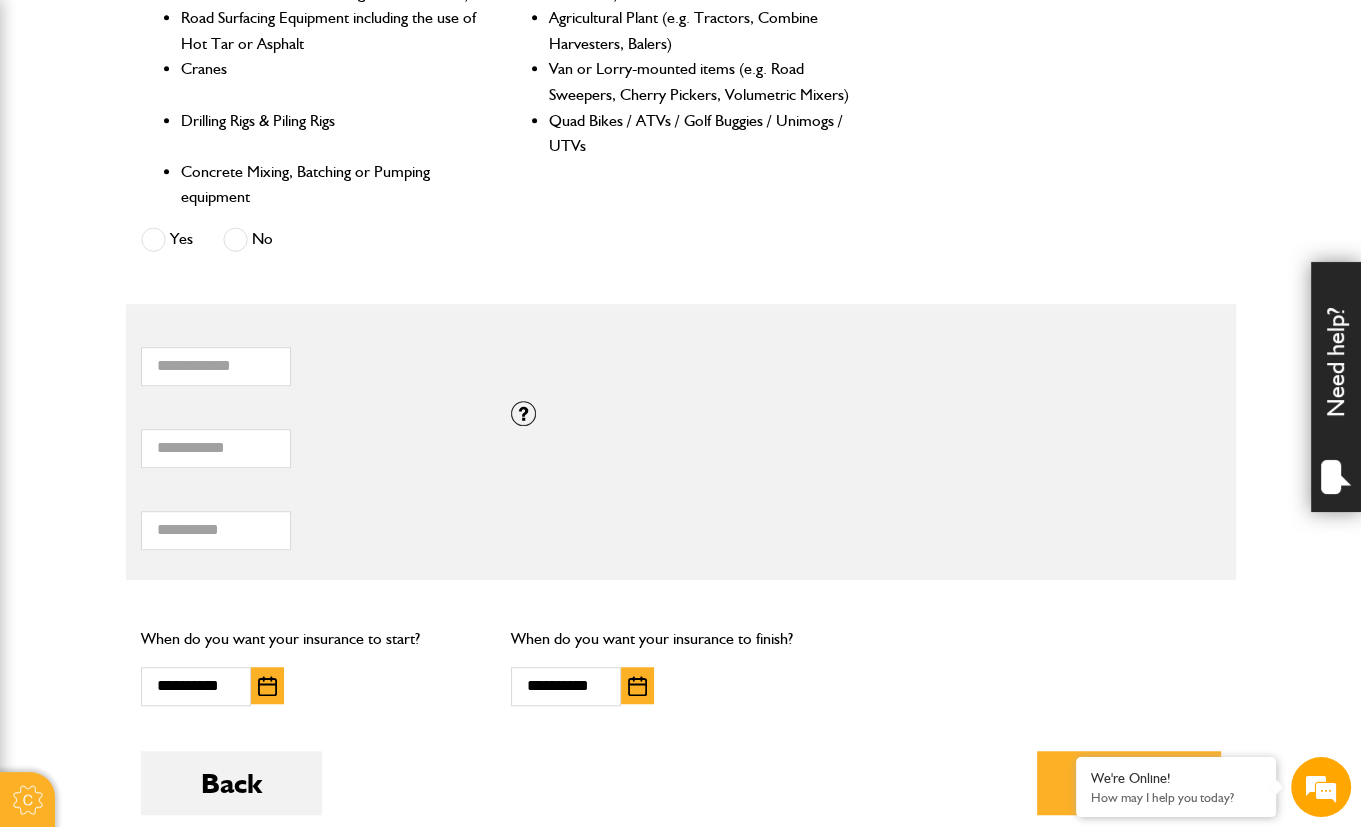 click at bounding box center (267, 686) 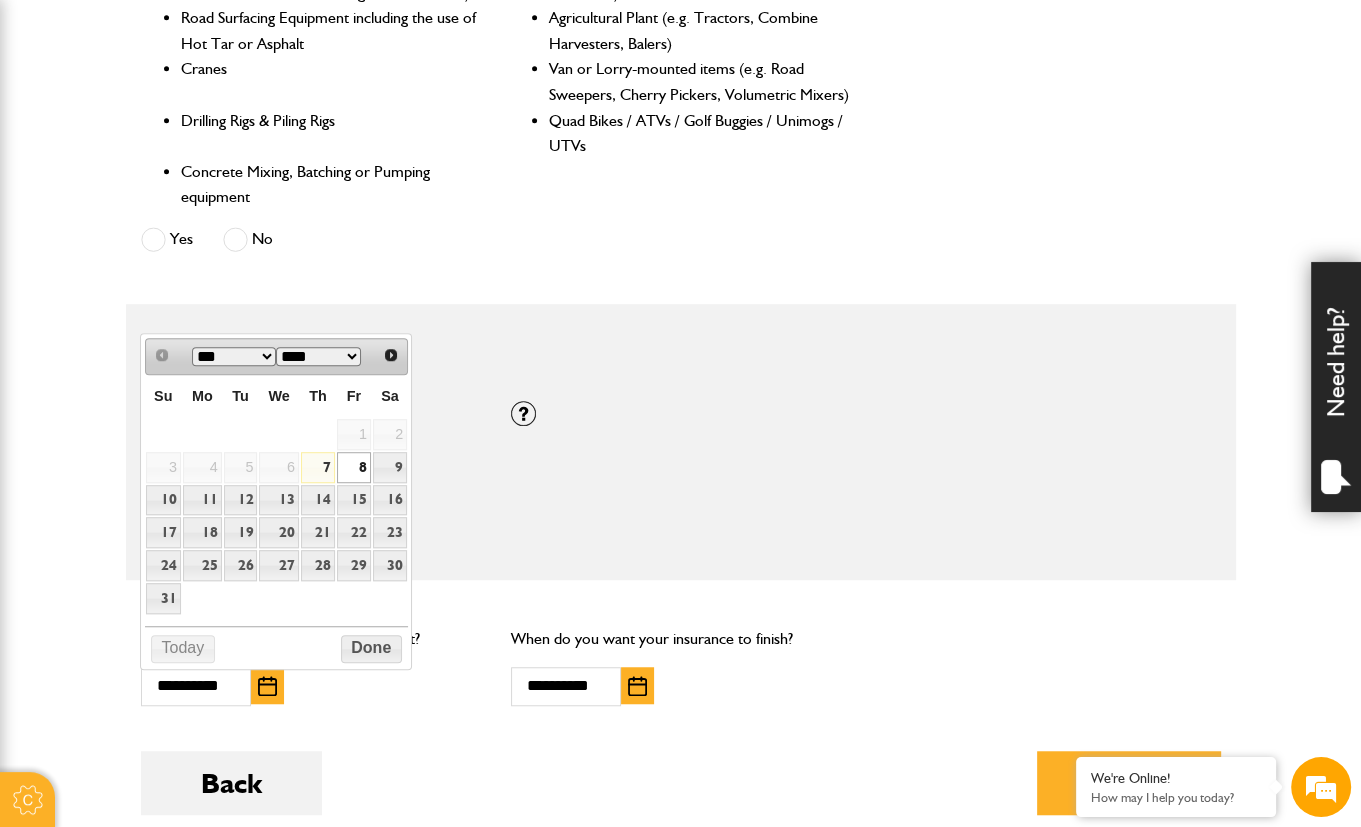 click on "8" at bounding box center [354, 467] 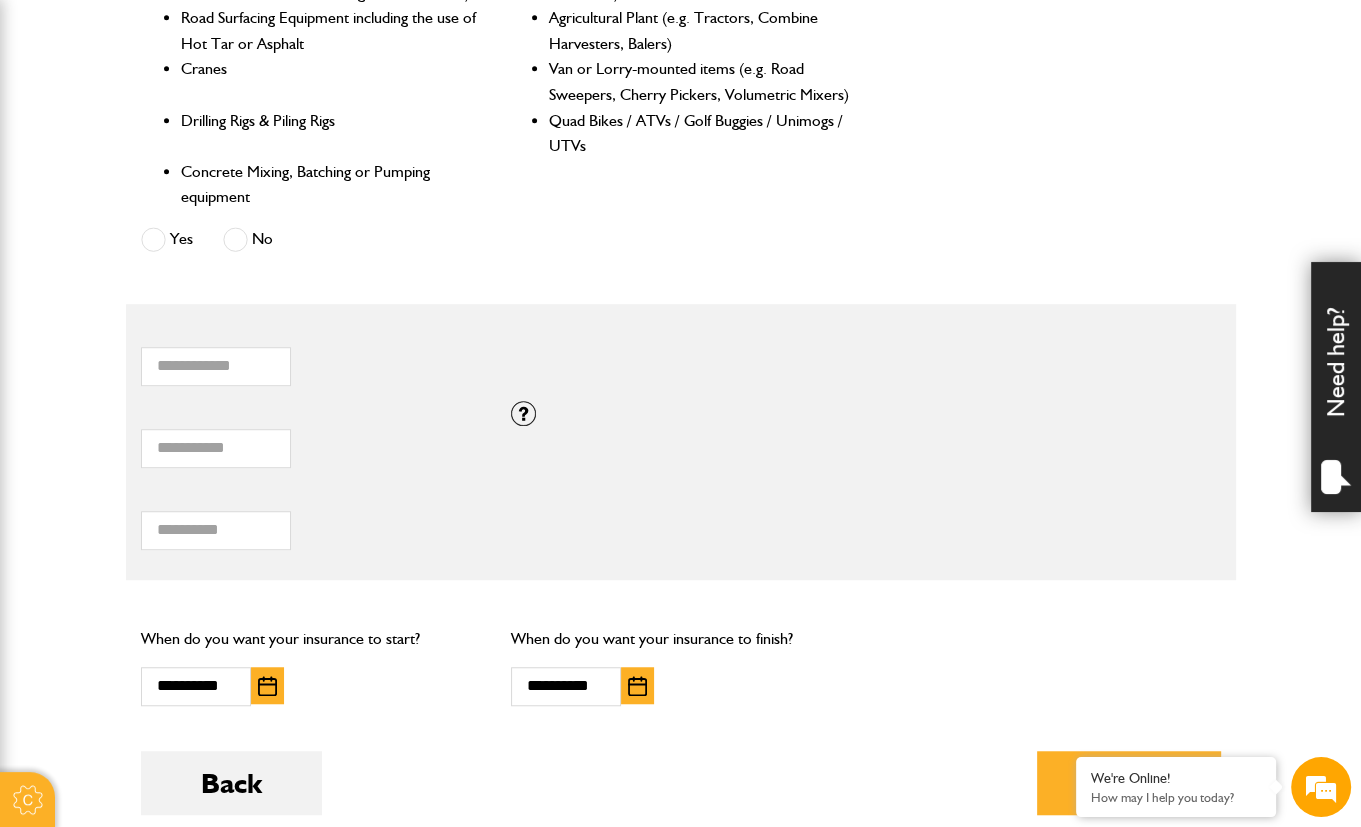 click at bounding box center [637, 686] 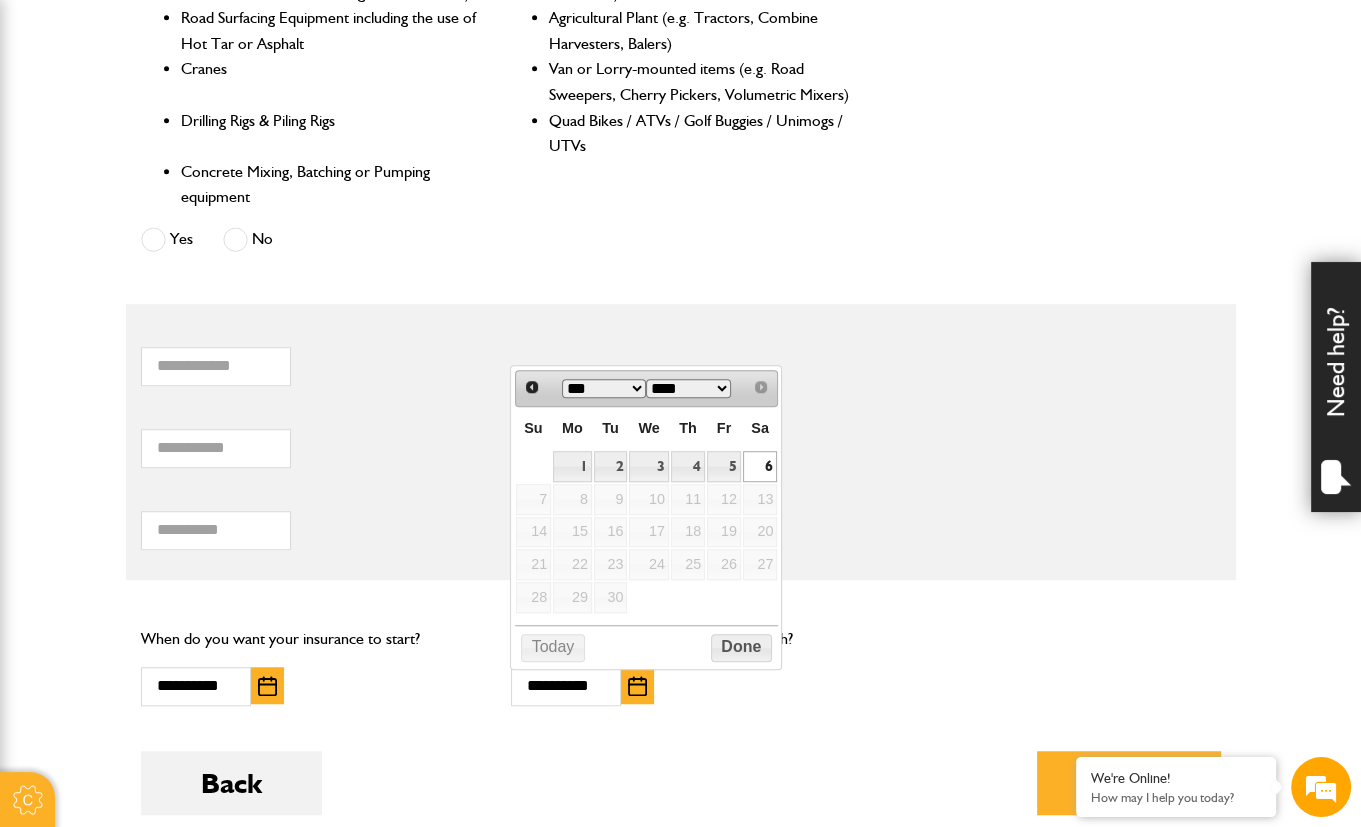 click on "6" at bounding box center [760, 466] 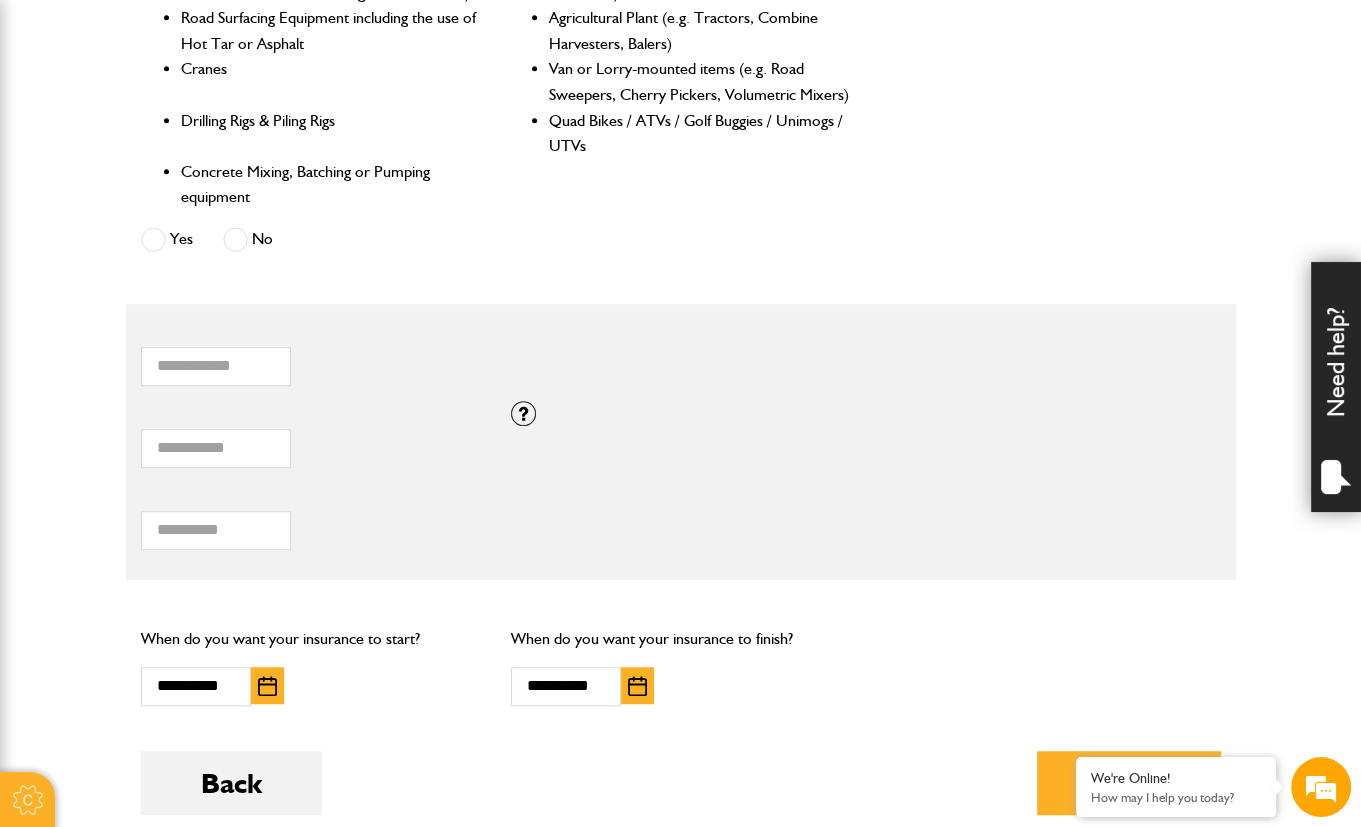 click on "**********" at bounding box center [681, 665] 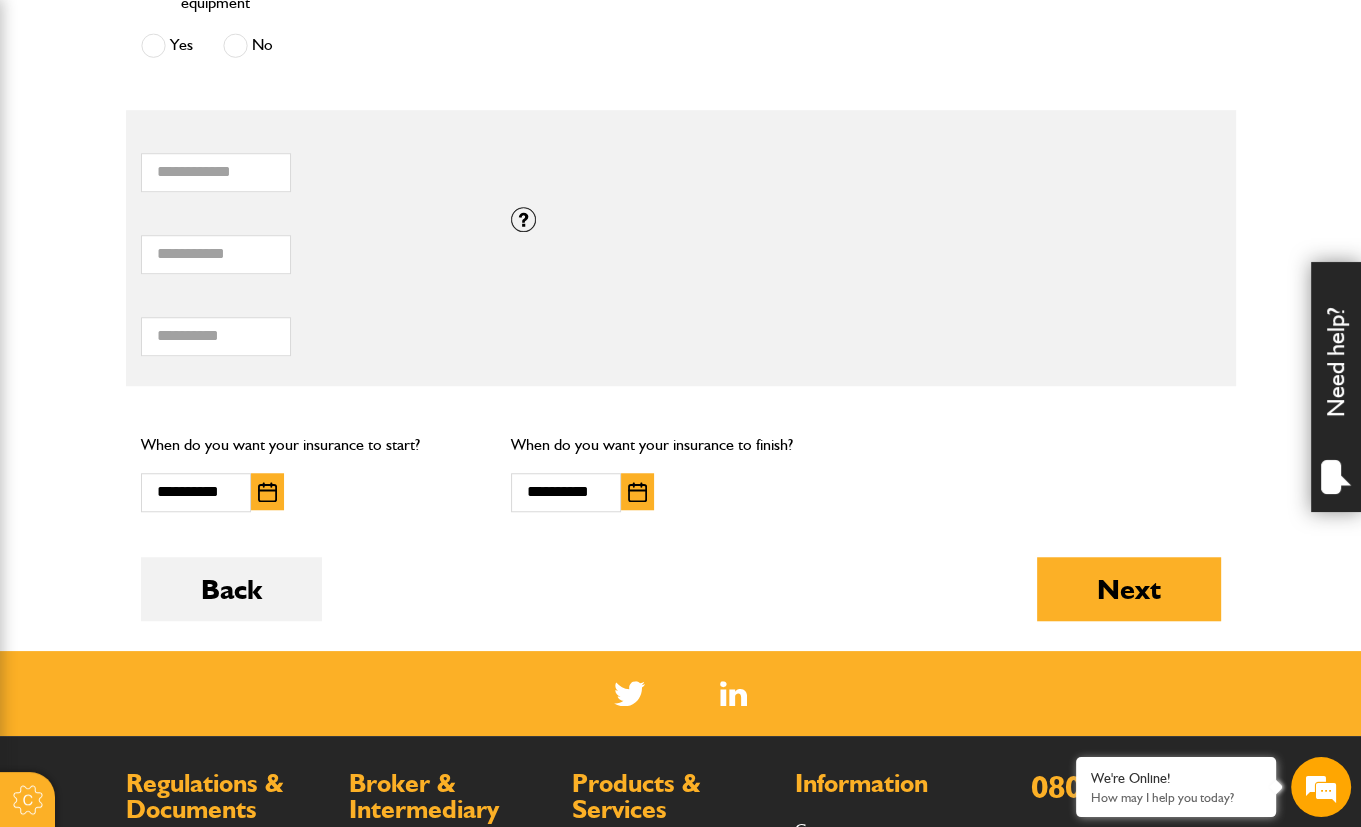 scroll, scrollTop: 1300, scrollLeft: 0, axis: vertical 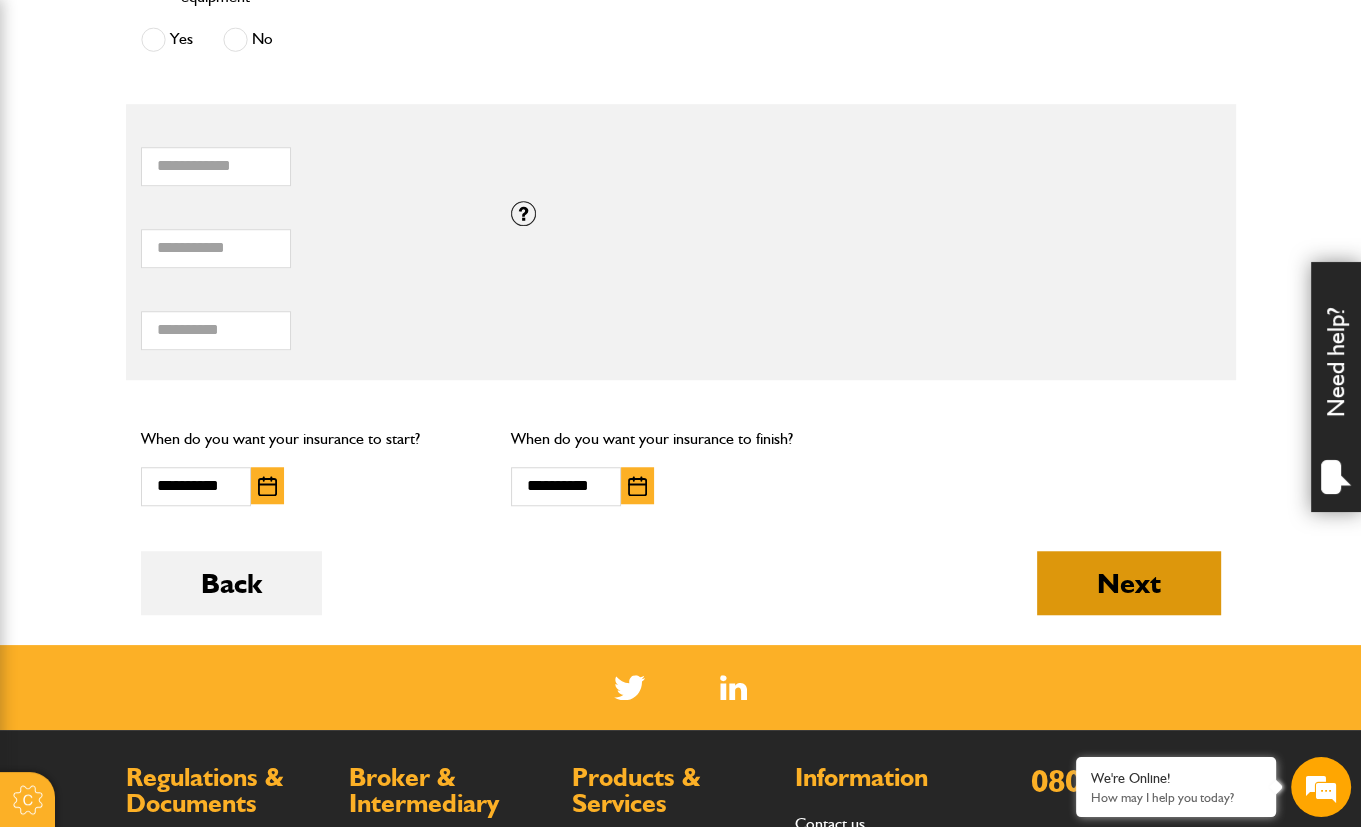 click on "Next" at bounding box center (1129, 583) 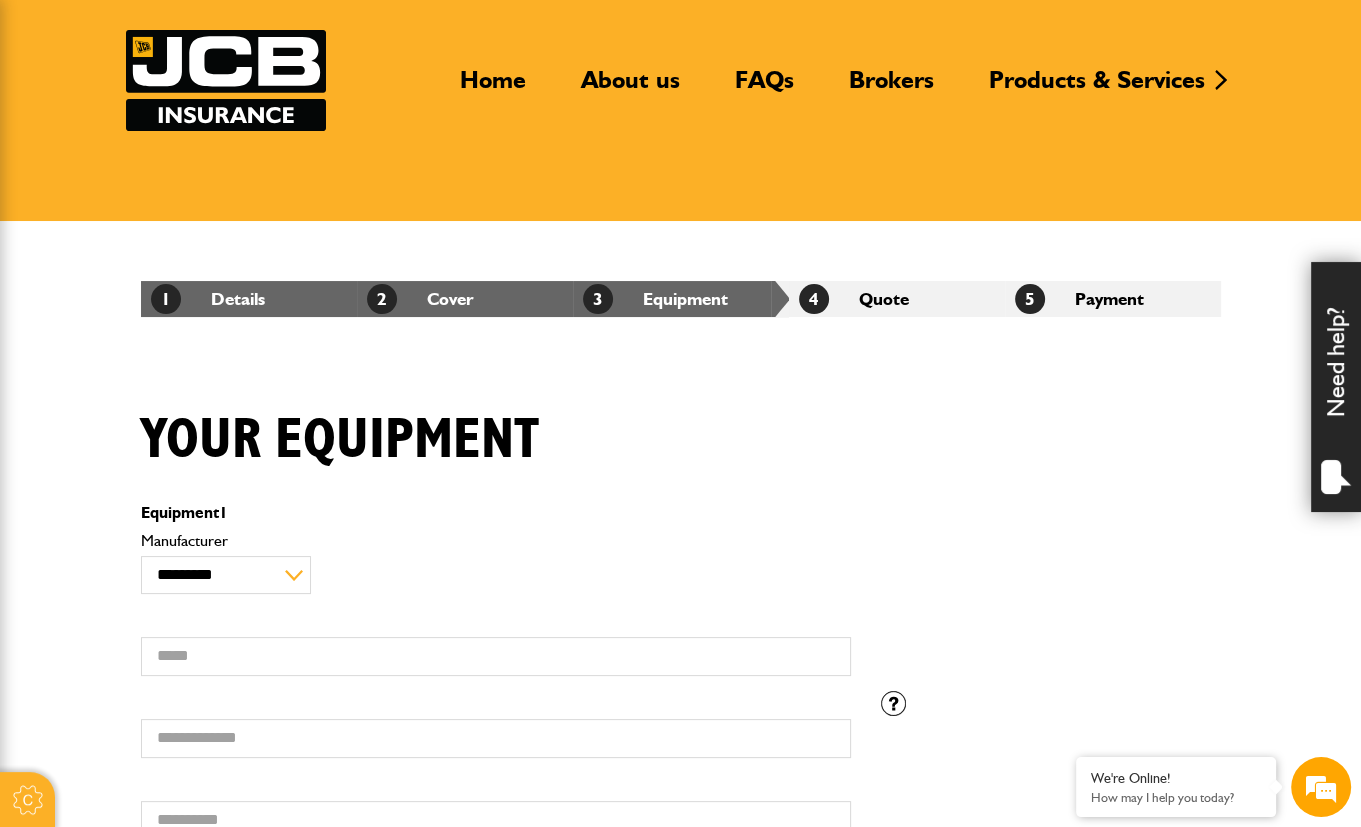 scroll, scrollTop: 200, scrollLeft: 0, axis: vertical 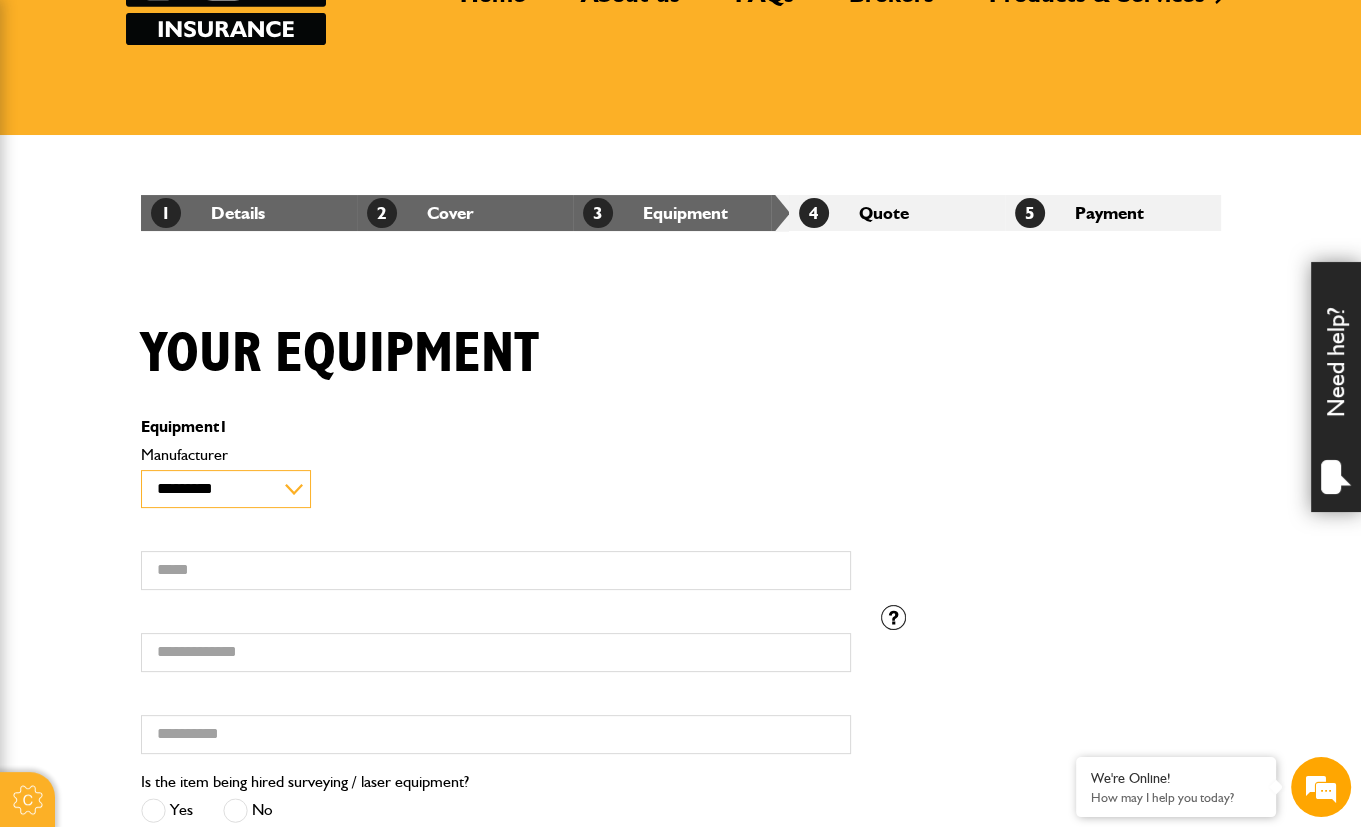 click on "**********" at bounding box center [226, 489] 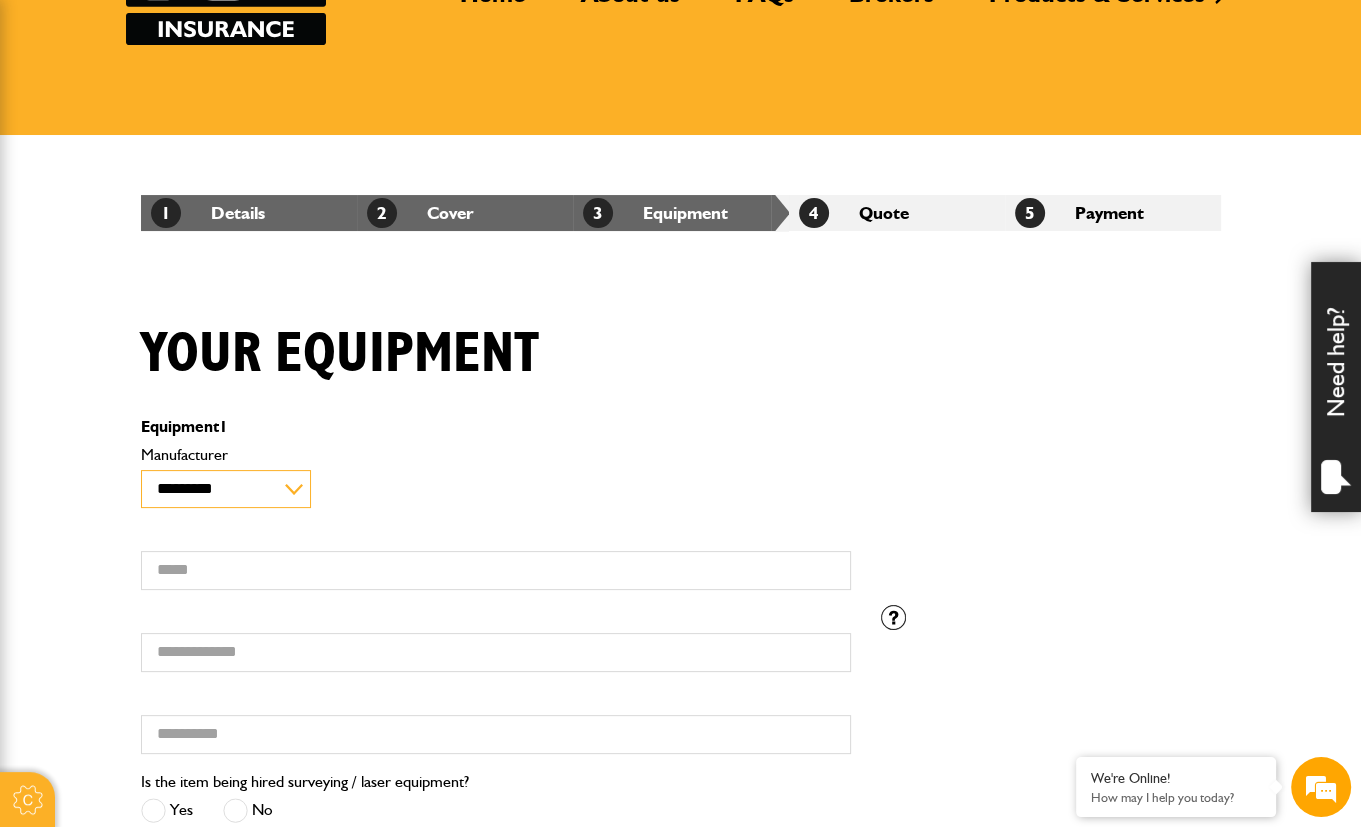 select on "**" 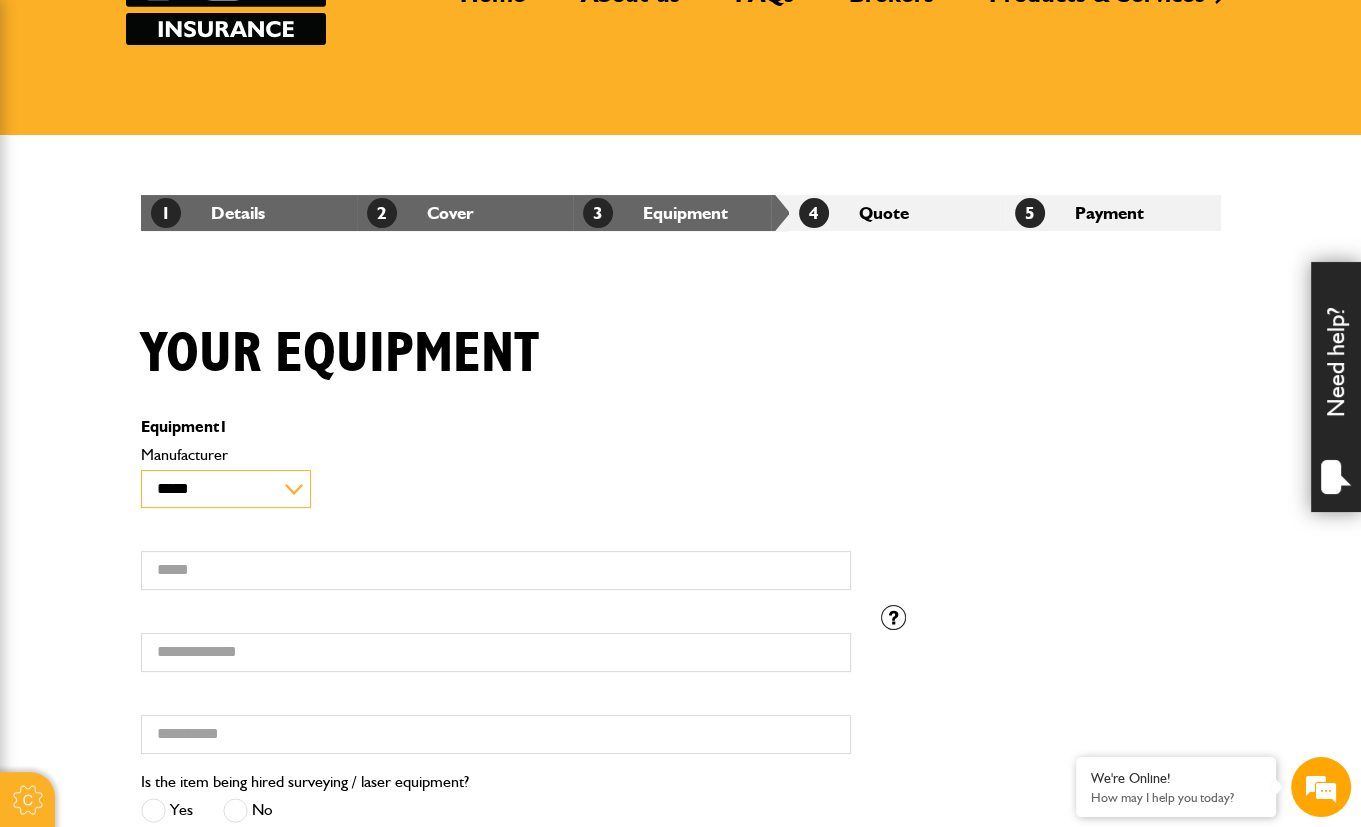 click on "**********" at bounding box center (226, 489) 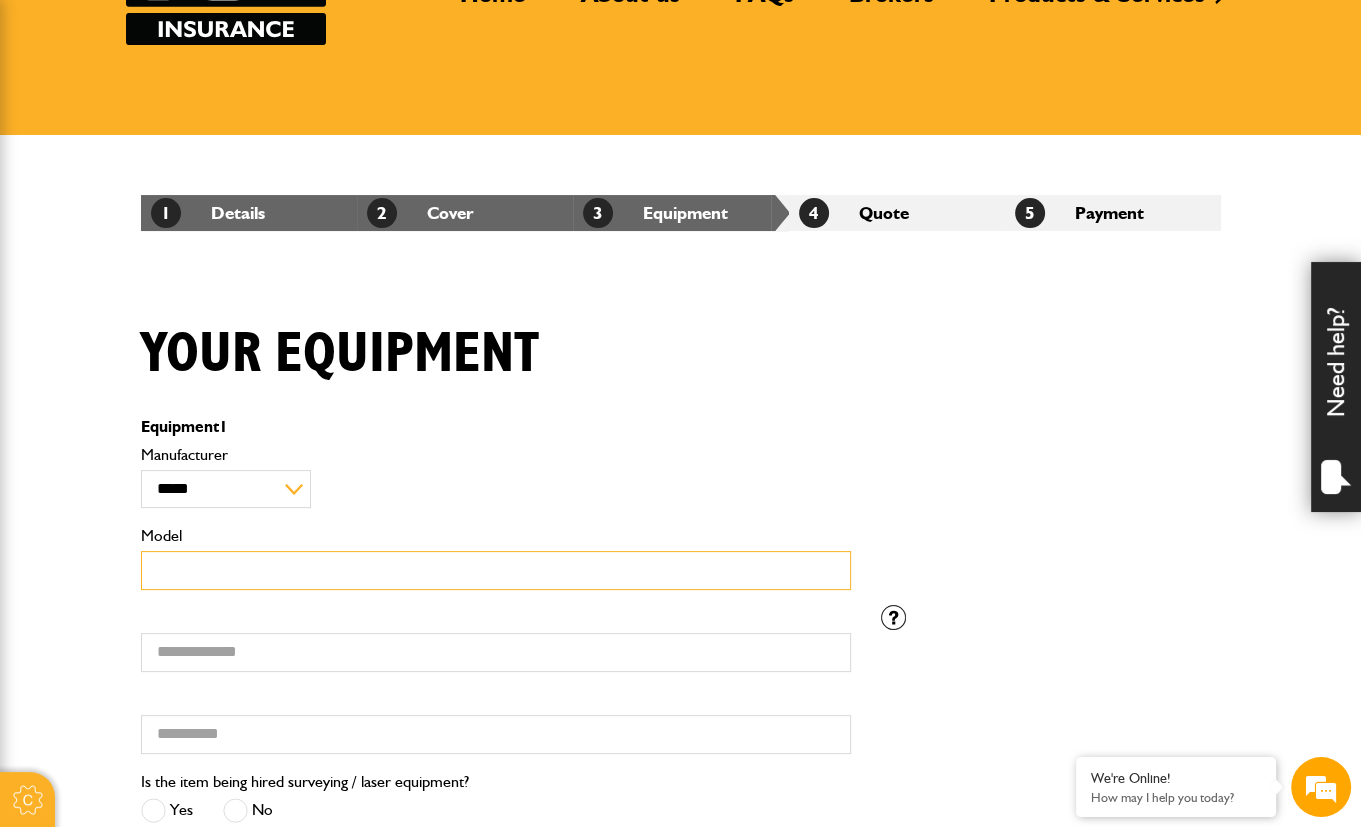 click on "Model" at bounding box center (496, 570) 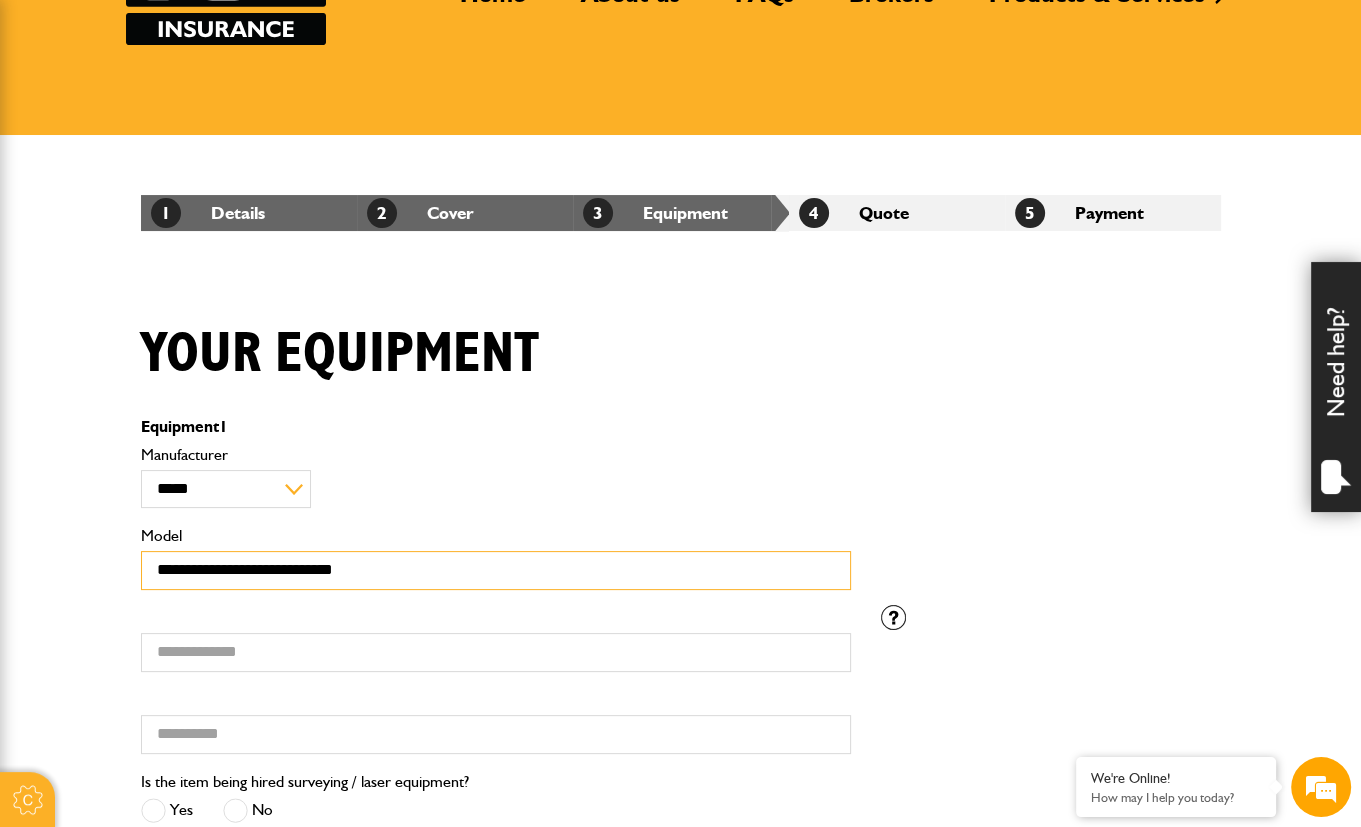 click on "**********" at bounding box center [496, 570] 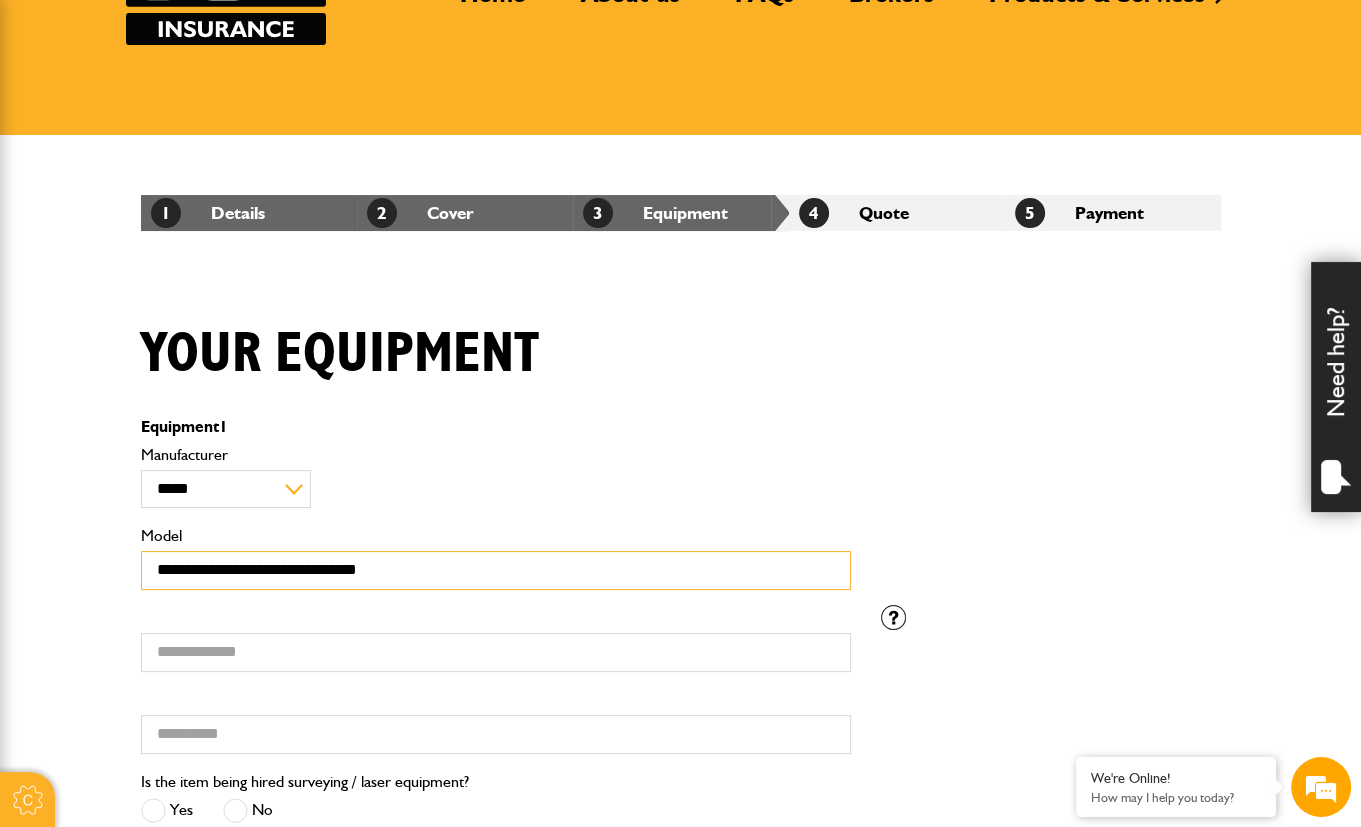 scroll, scrollTop: 0, scrollLeft: 0, axis: both 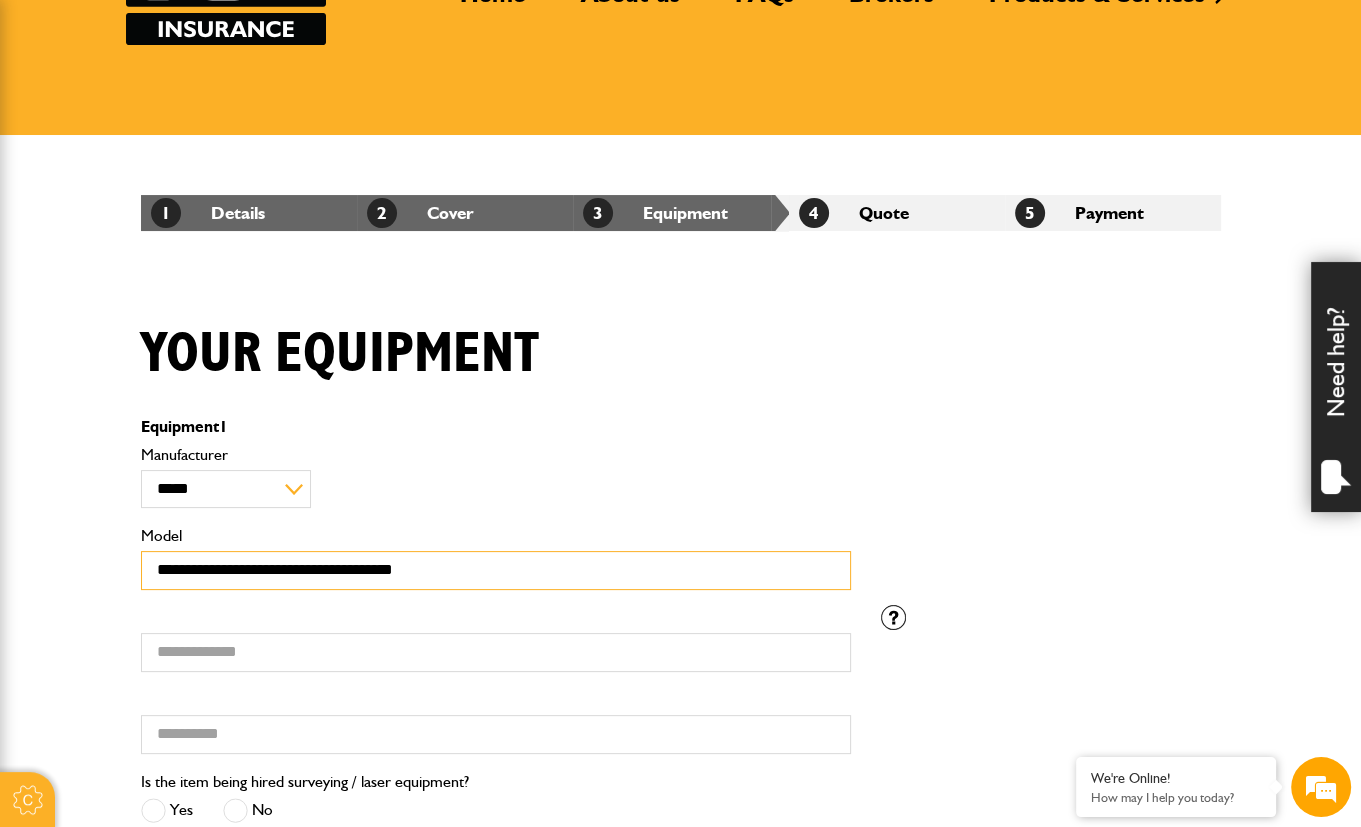 click on "**********" at bounding box center (496, 570) 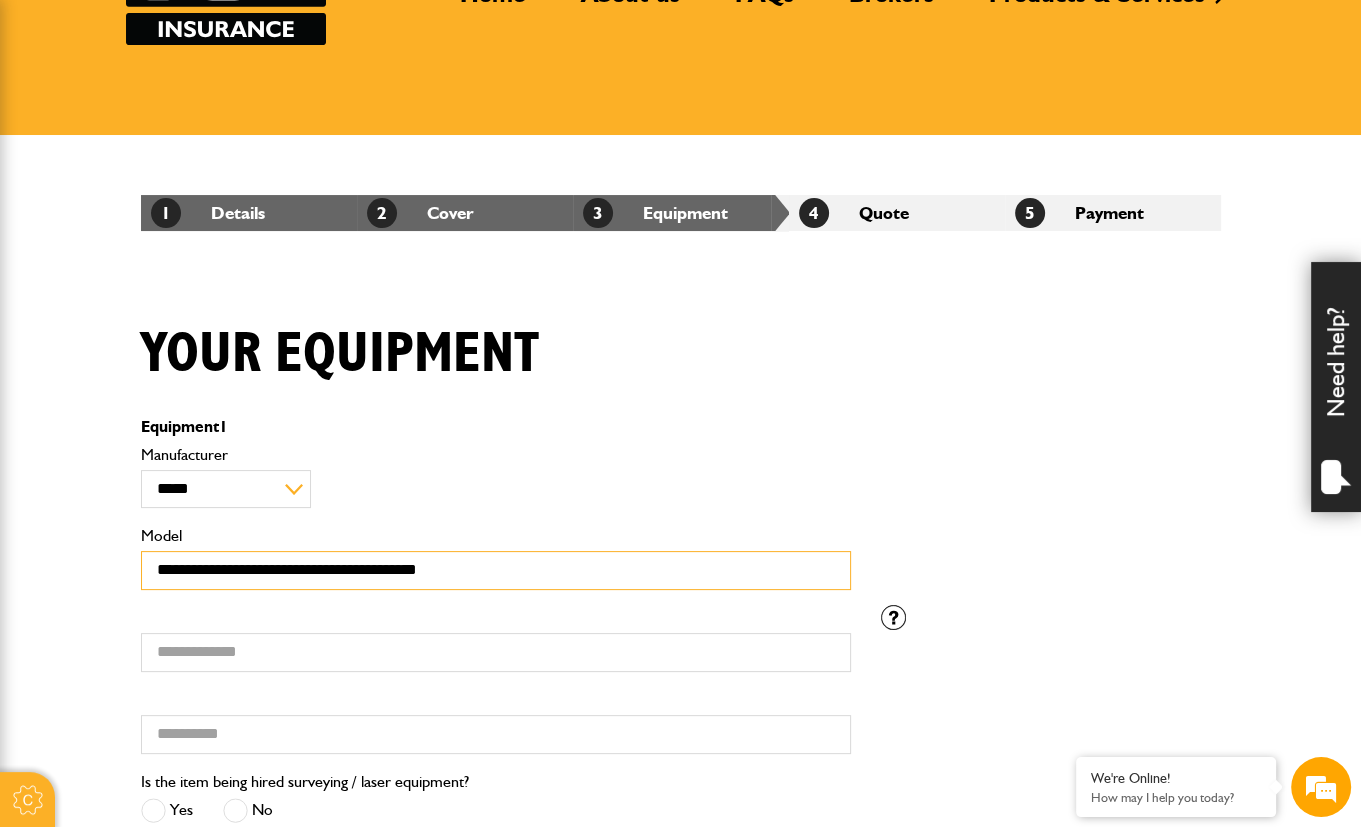 type on "**********" 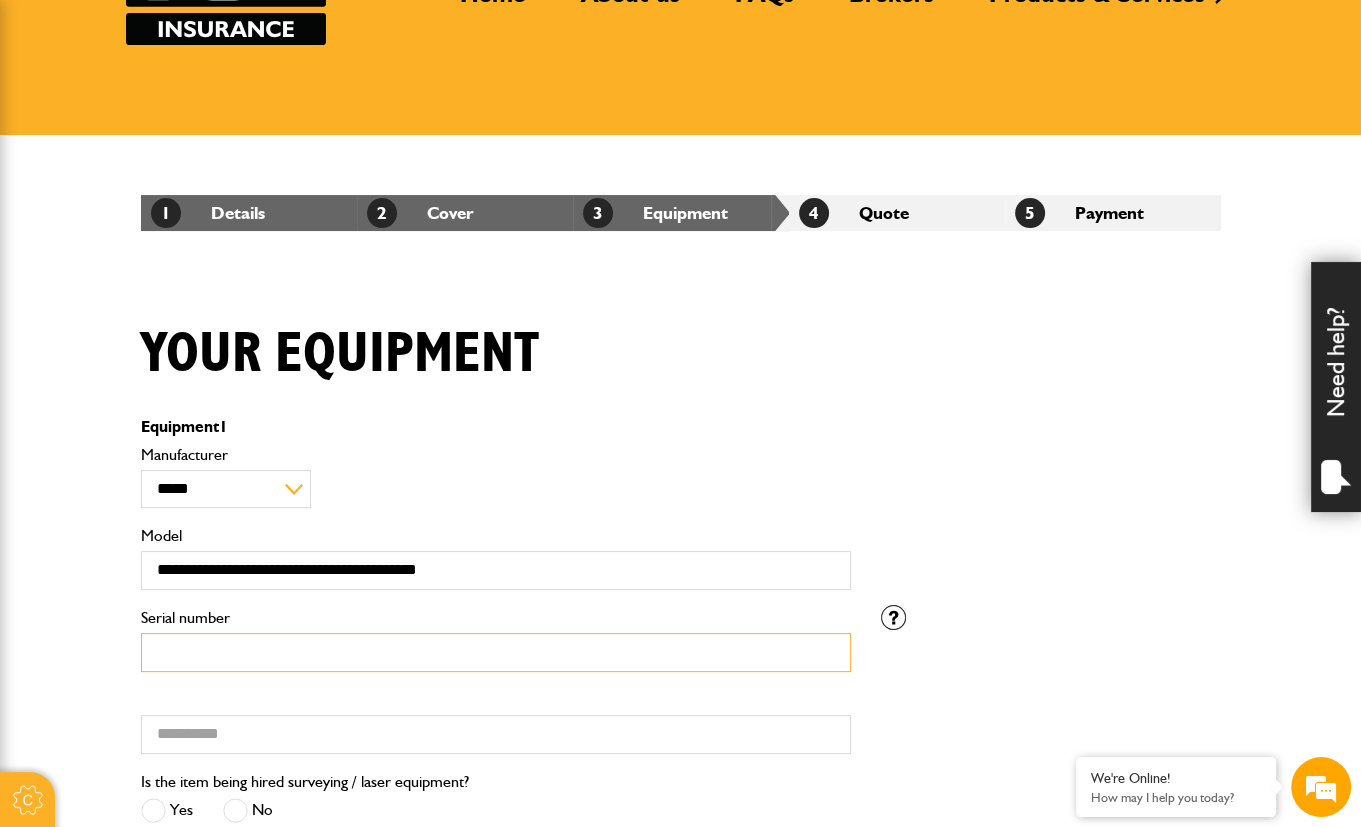 click on "Serial number" at bounding box center (496, 652) 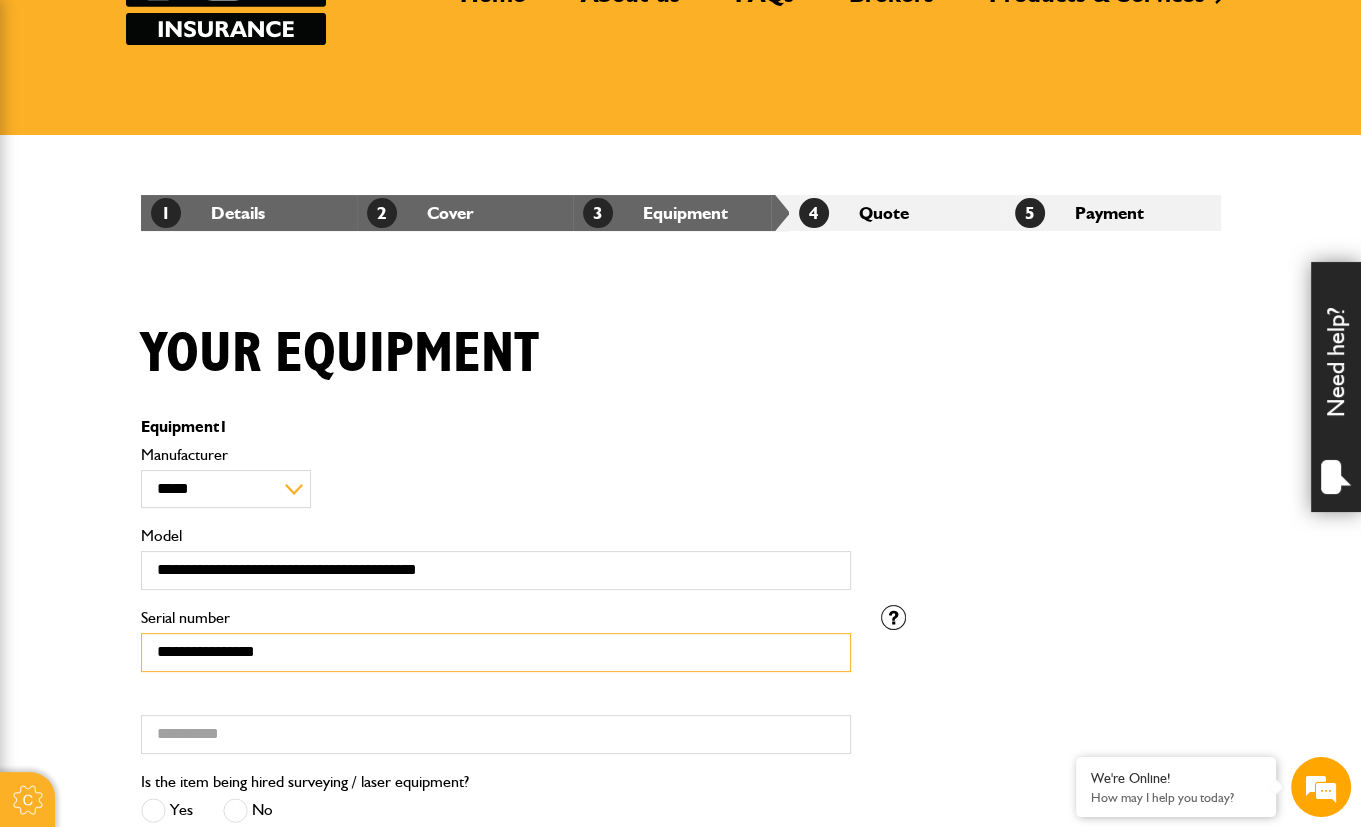 type on "**********" 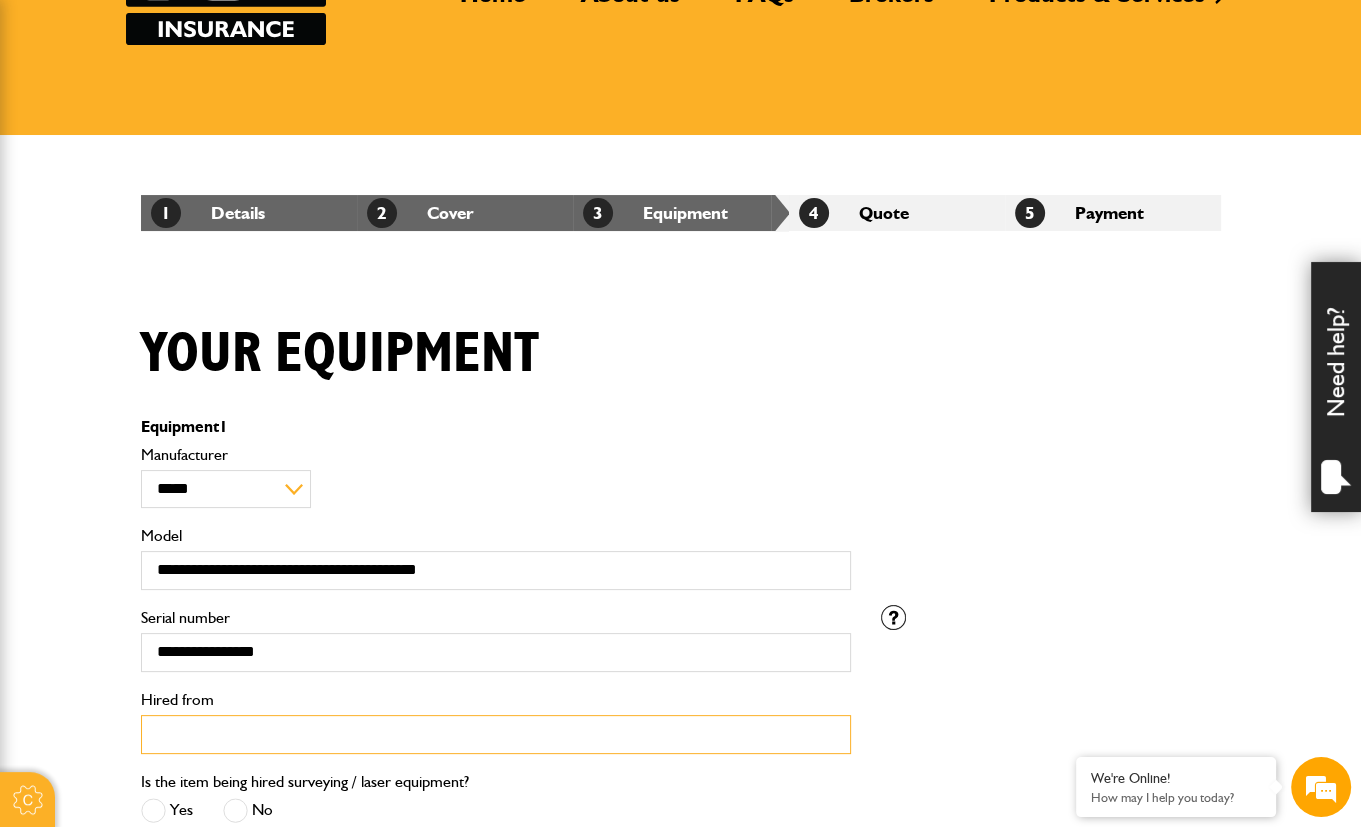 click on "**********" at bounding box center (496, 687) 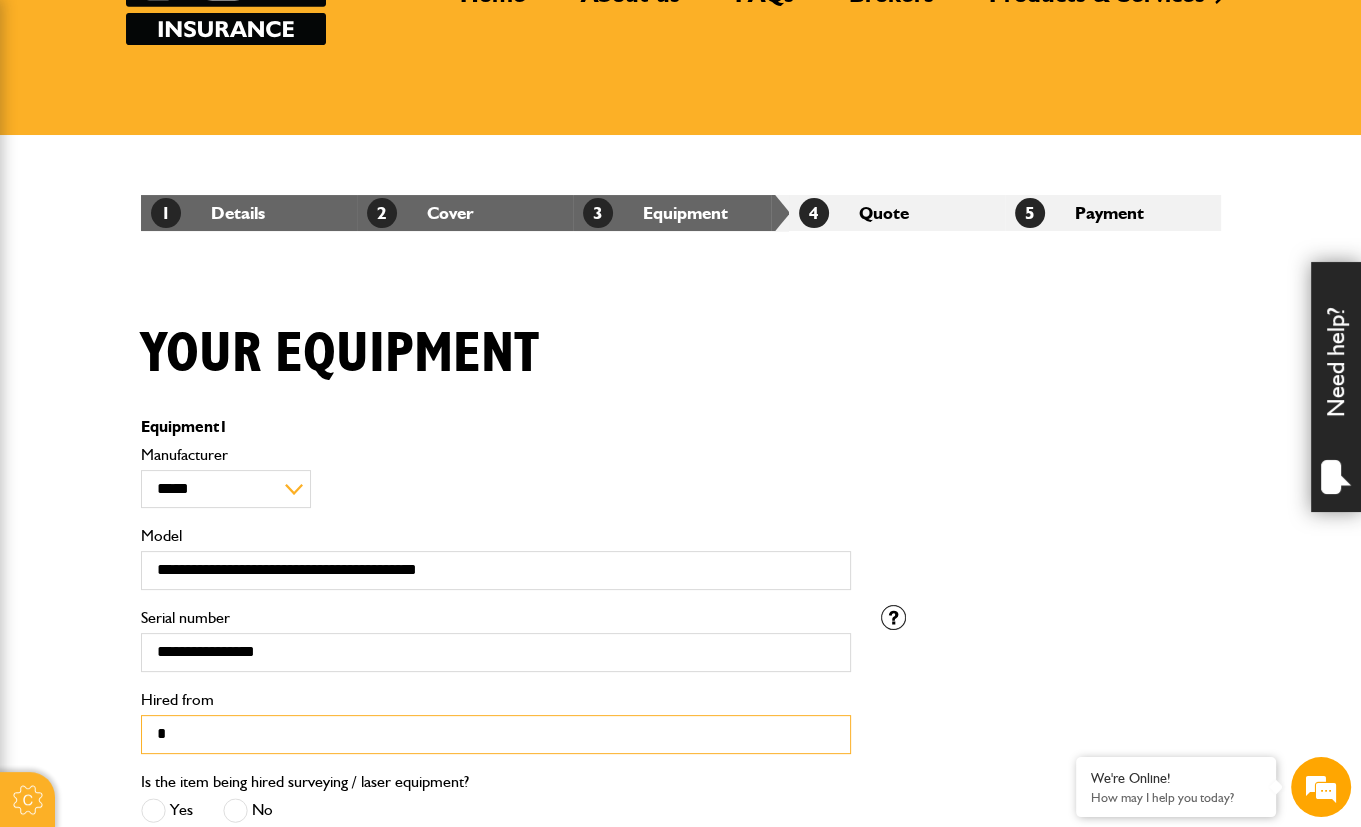 type on "**********" 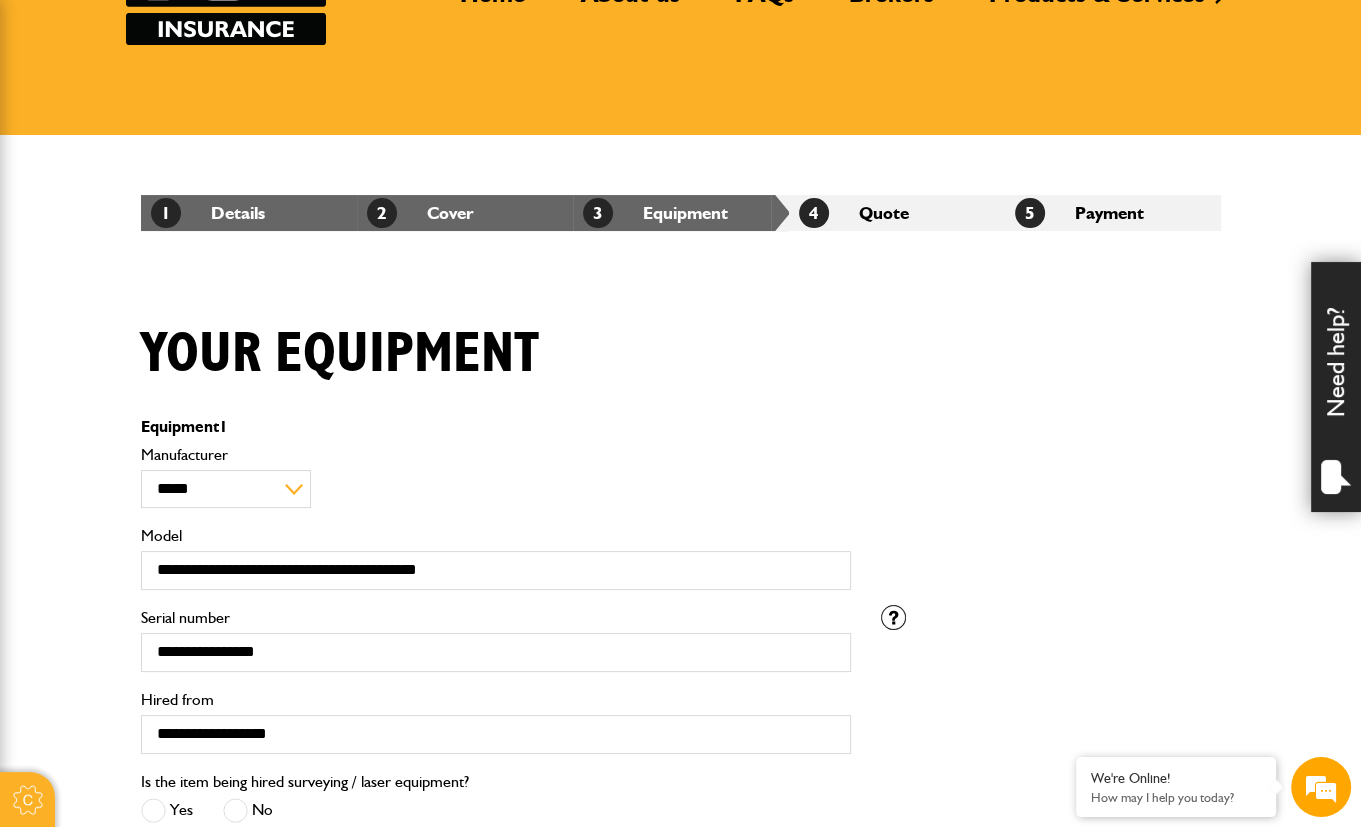 click on "Cookie Options You can control which cookies we use with the form below. Please see our  cookie policy  for more information. Allow all Essential These cookies are needed for essential functions. They can't be switched off and they don't store any of your information. Analytics These cookies gather anonymous usage information and they don't store any of your information. Switching off these cookies will mean we can't gather information to improve your experience of using our site. Functional These cookies enable basic functionality. Switching off these cookies will mean that areas of our website can't work properly. Advertising These cookies help us to learn what you're interested in so we can show you relevant adverts. Switching off these cookies will mean we can't show you any personalised adverts. Personalisation These cookies help us to learn what you're interested in so we can show you relevant content while you use our site. Save preferences
Broker Login" at bounding box center [680, 750] 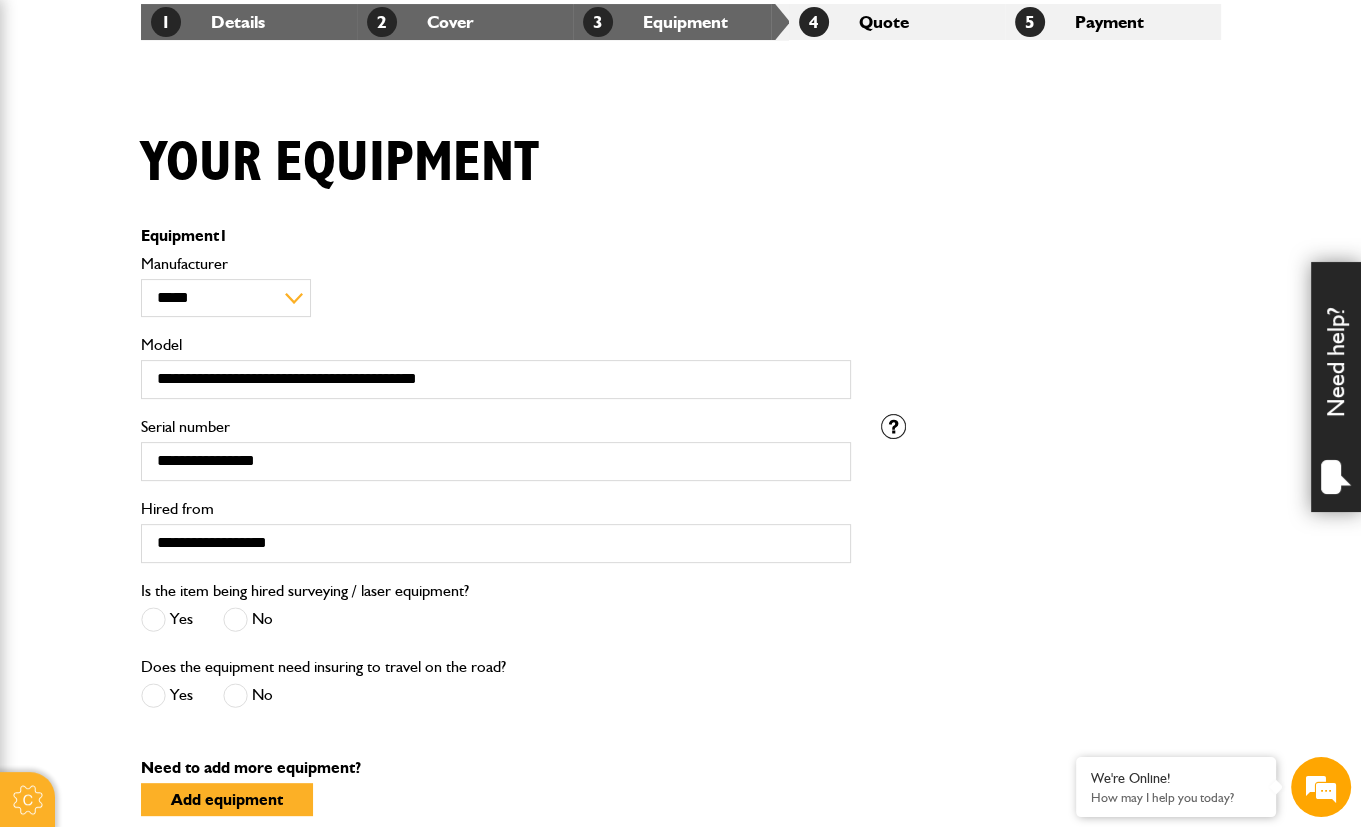 scroll, scrollTop: 400, scrollLeft: 0, axis: vertical 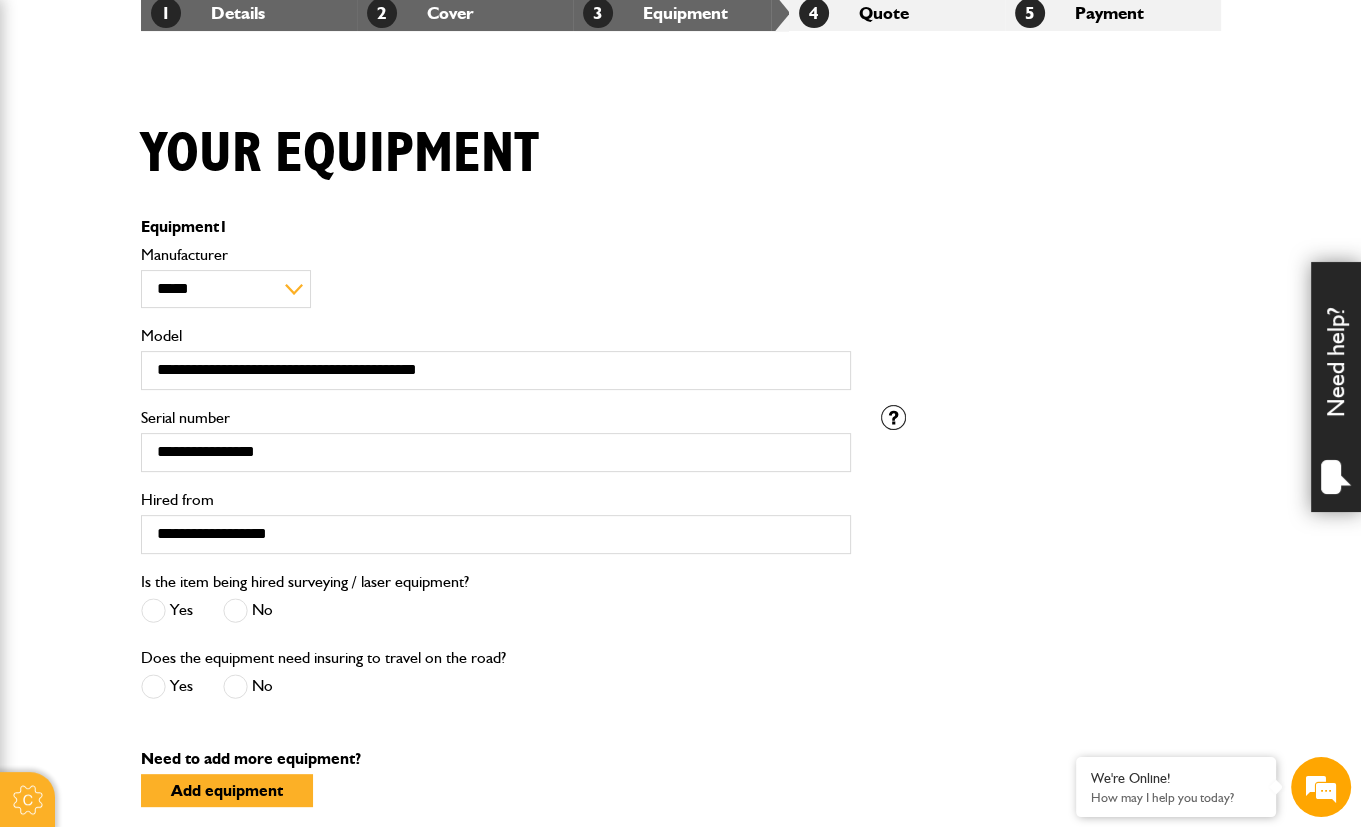 click at bounding box center [235, 610] 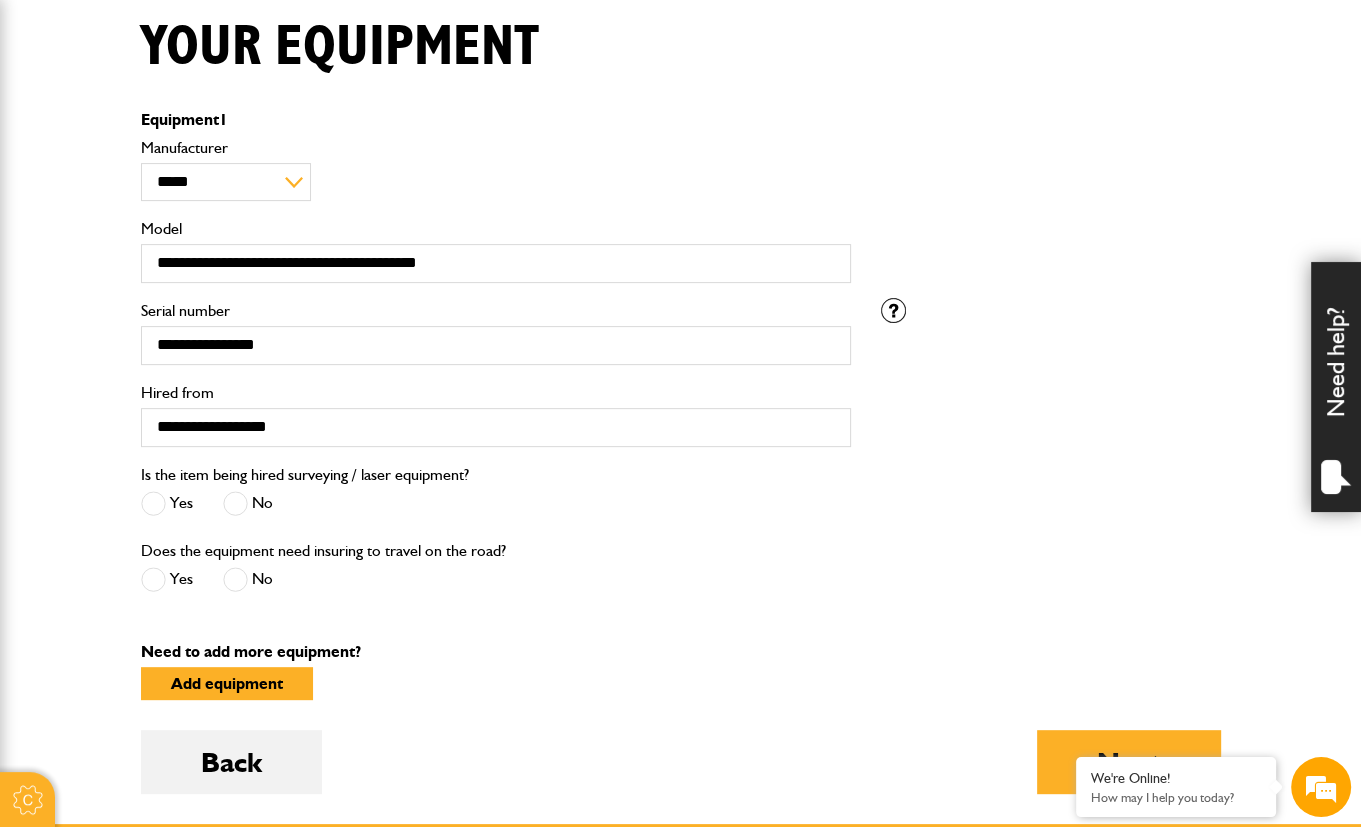 scroll, scrollTop: 600, scrollLeft: 0, axis: vertical 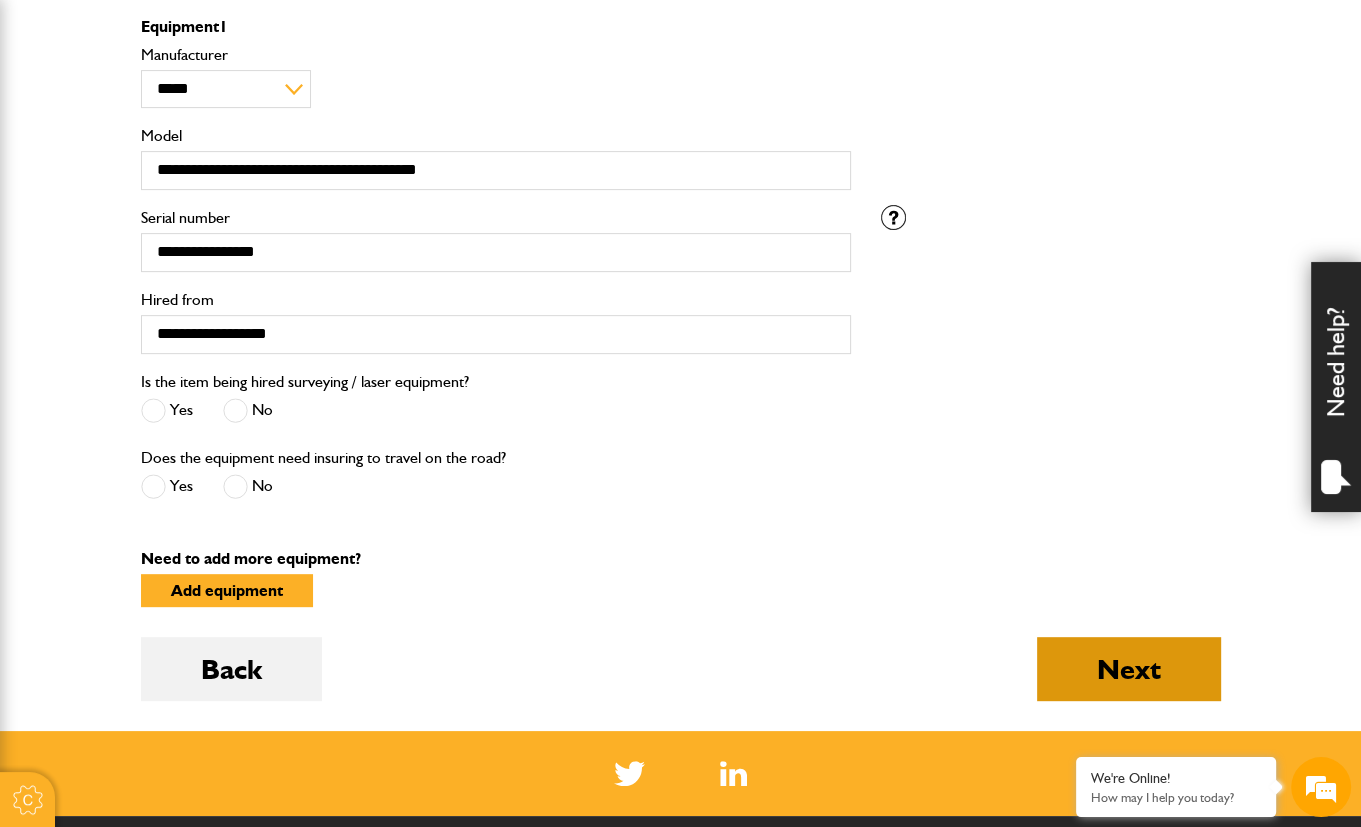 click on "Next" at bounding box center (1129, 669) 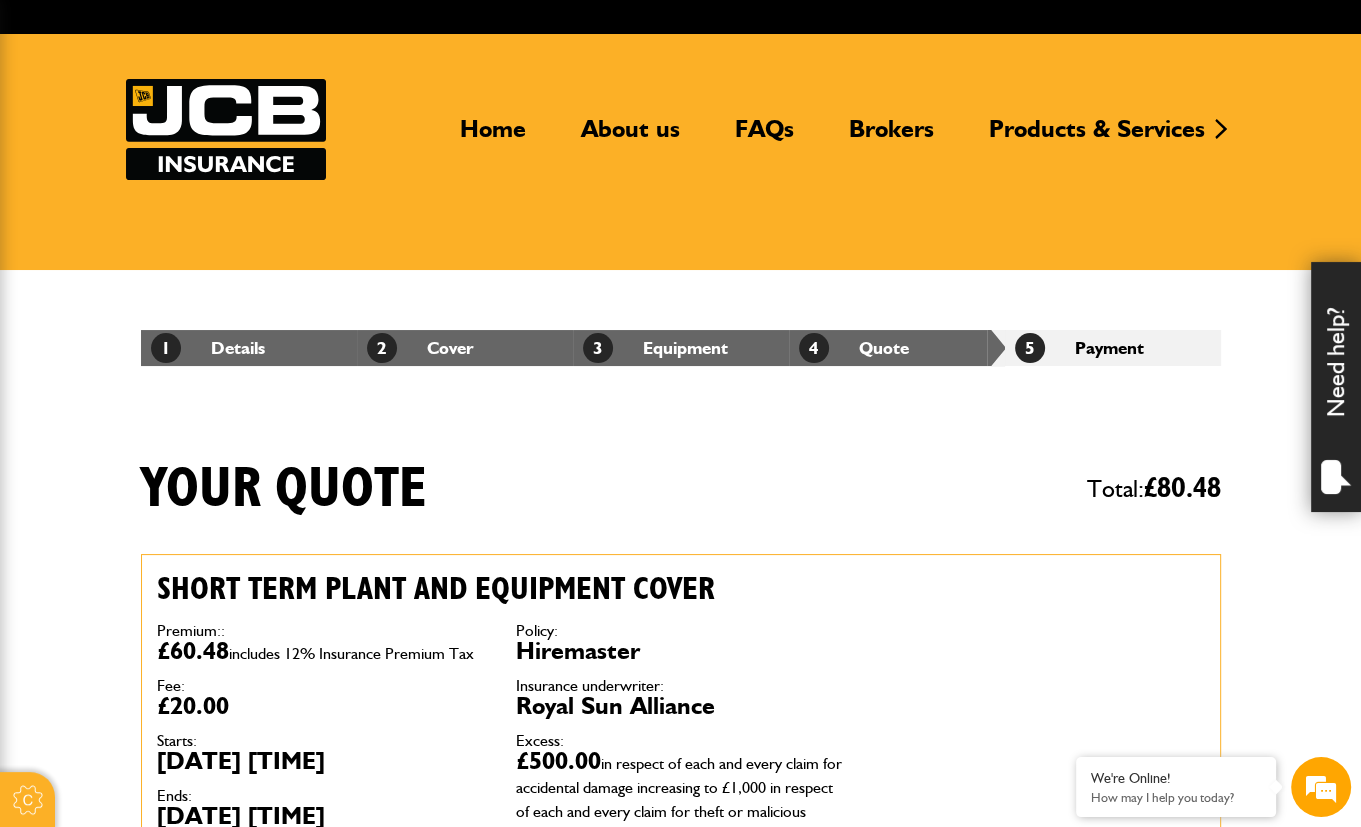 scroll, scrollTop: 100, scrollLeft: 0, axis: vertical 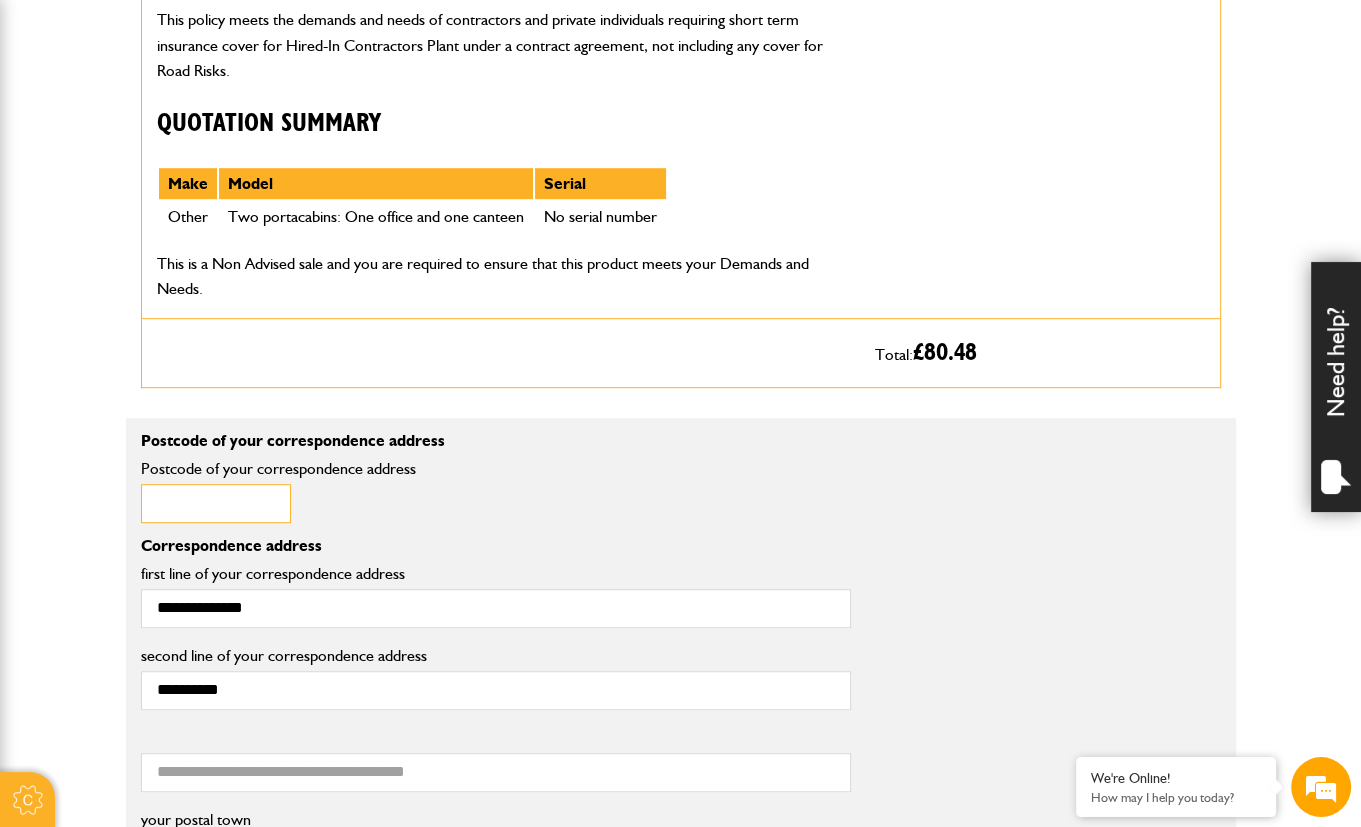 click on "Postcode of your correspondence address" at bounding box center (216, 503) 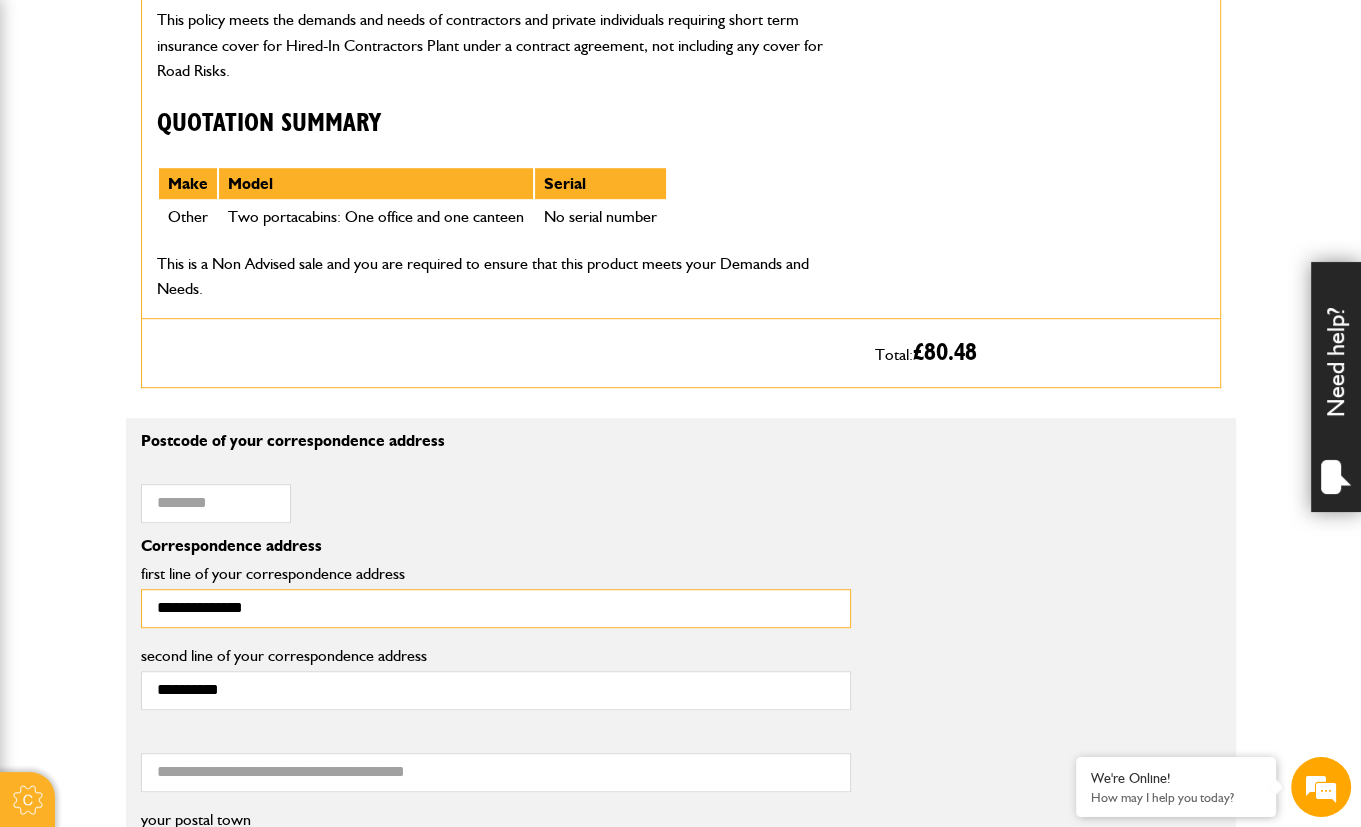 drag, startPoint x: 197, startPoint y: 592, endPoint x: 211, endPoint y: 595, distance: 14.3178215 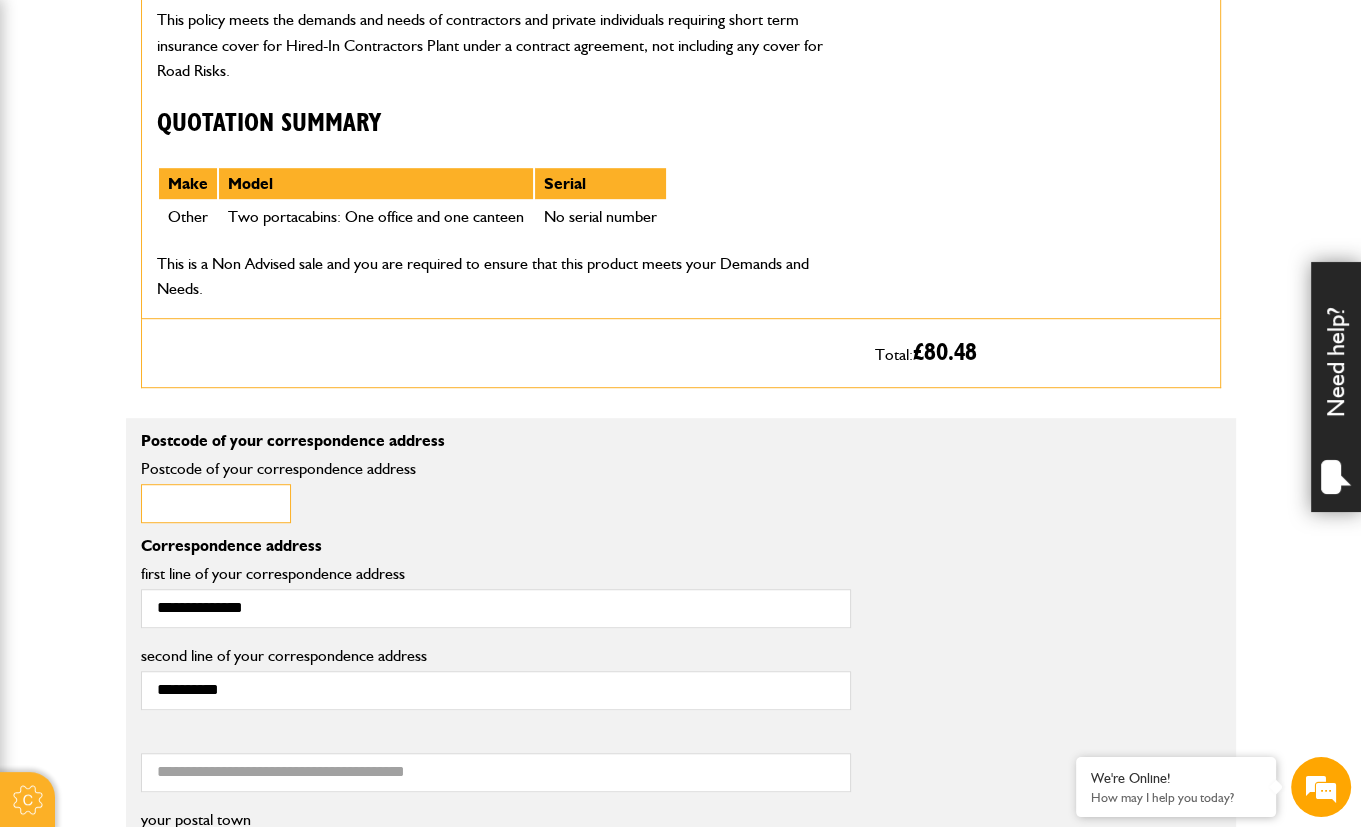 click on "Postcode of your correspondence address" at bounding box center [216, 503] 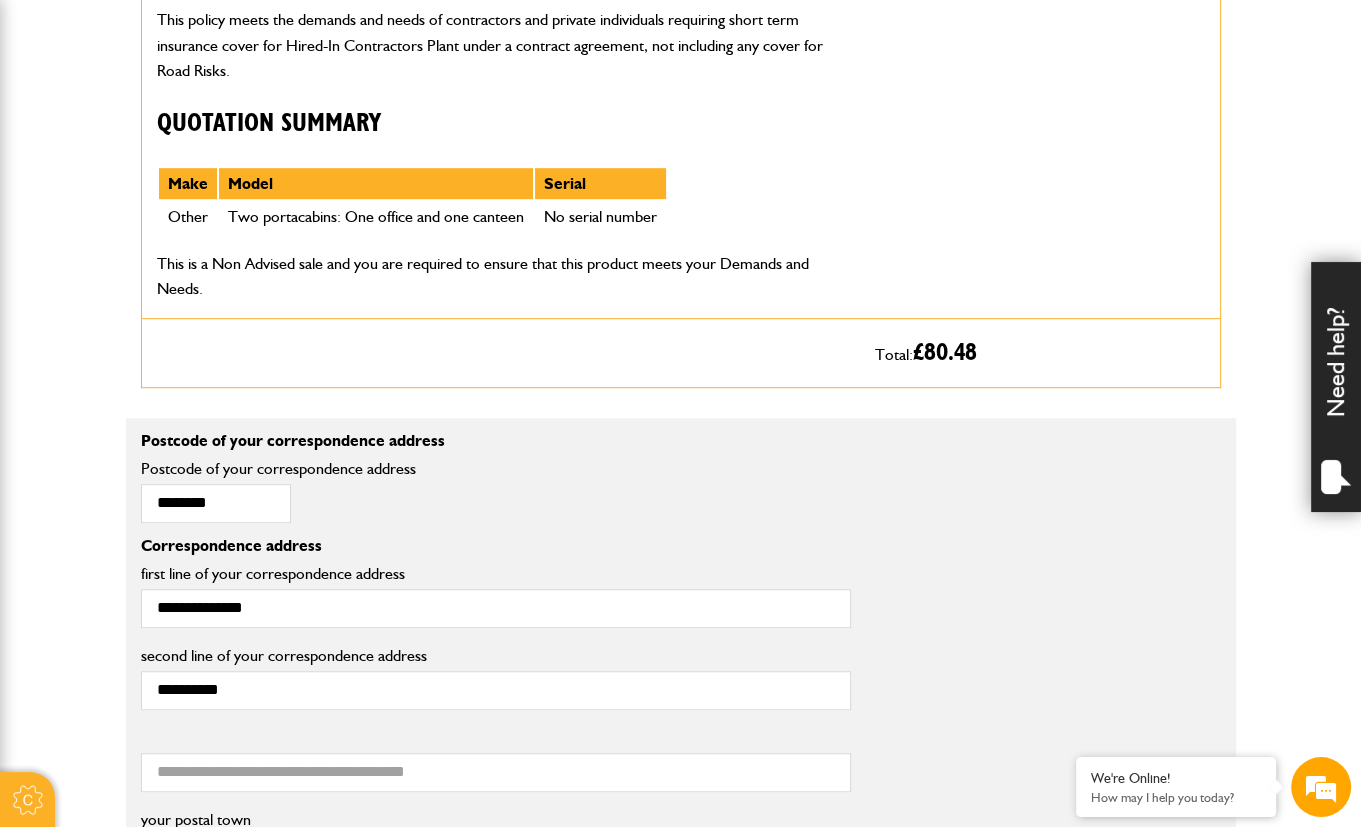click on "Cookie Options You can control which cookies we use with the form below. Please see our  cookie policy  for more information. Allow all Essential These cookies are needed for essential functions. They can't be switched off and they don't store any of your information. Analytics These cookies gather anonymous usage information and they don't store any of your information. Switching off these cookies will mean we can't gather information to improve your experience of using our site. Functional These cookies enable basic functionality. Switching off these cookies will mean that areas of our website can't work properly. Advertising These cookies help us to learn what you're interested in so we can show you relevant adverts. Switching off these cookies will mean we can't show you any personalised adverts. Personalisation These cookies help us to learn what you're interested in so we can show you relevant content while you use our site. Save preferences
Broker Login" at bounding box center (680, 793) 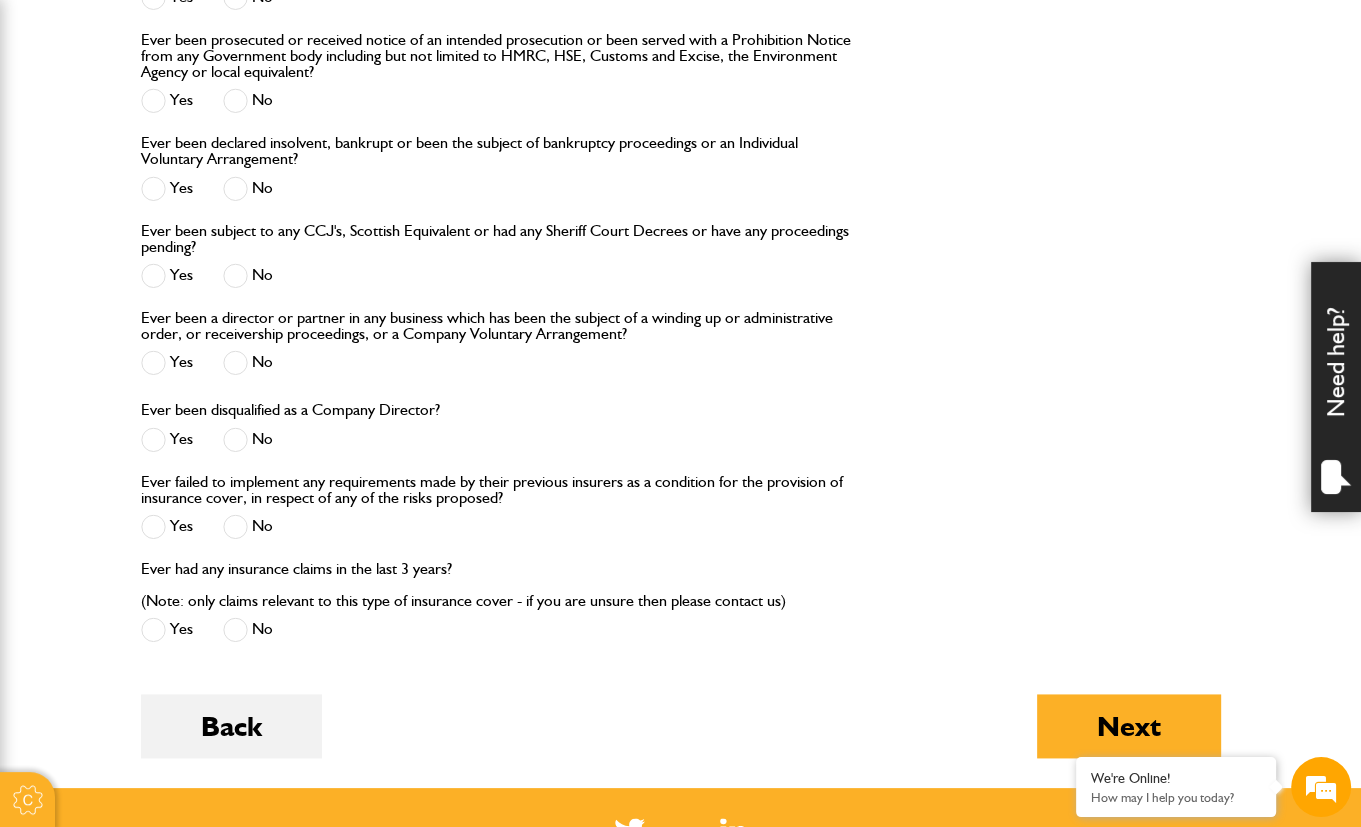scroll, scrollTop: 2400, scrollLeft: 0, axis: vertical 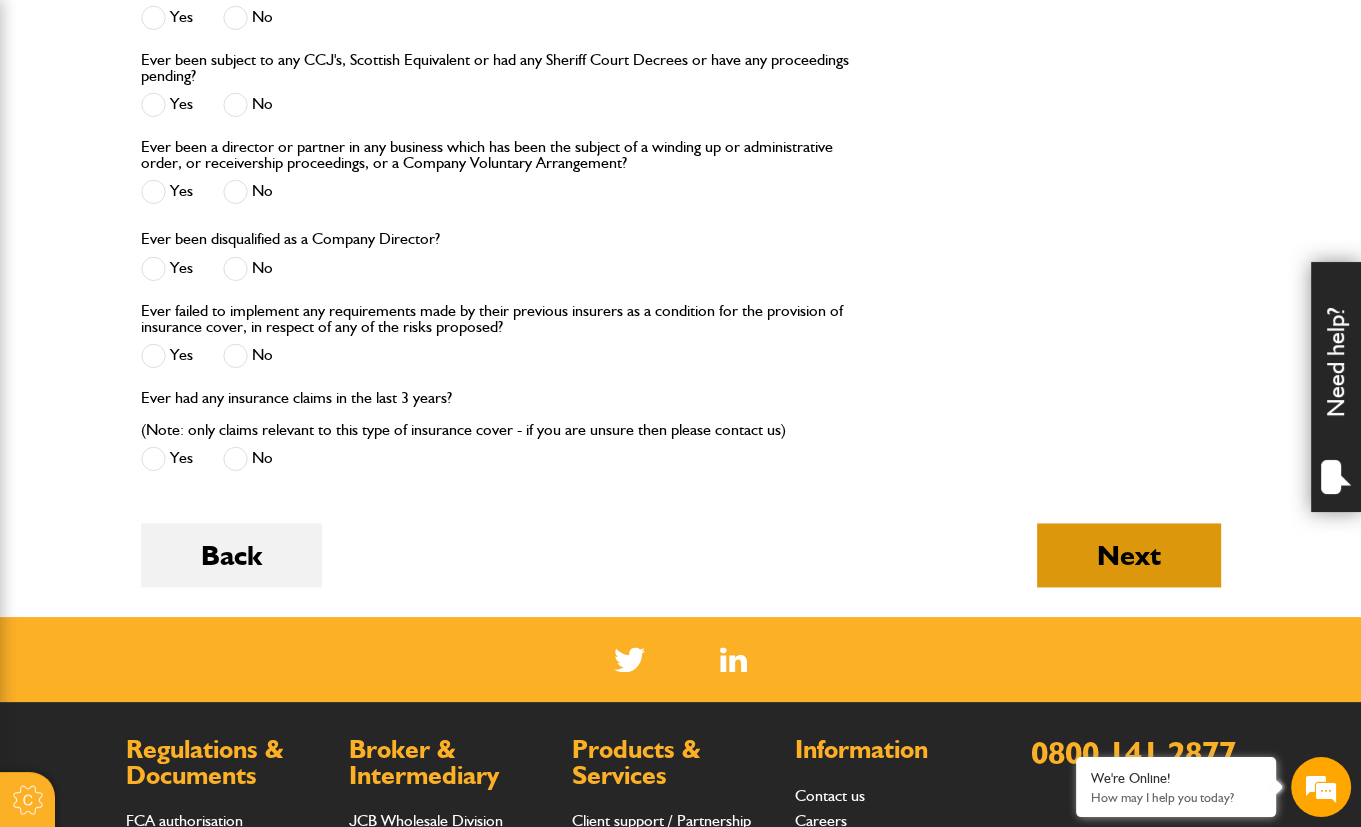 click on "Next" at bounding box center (1129, 555) 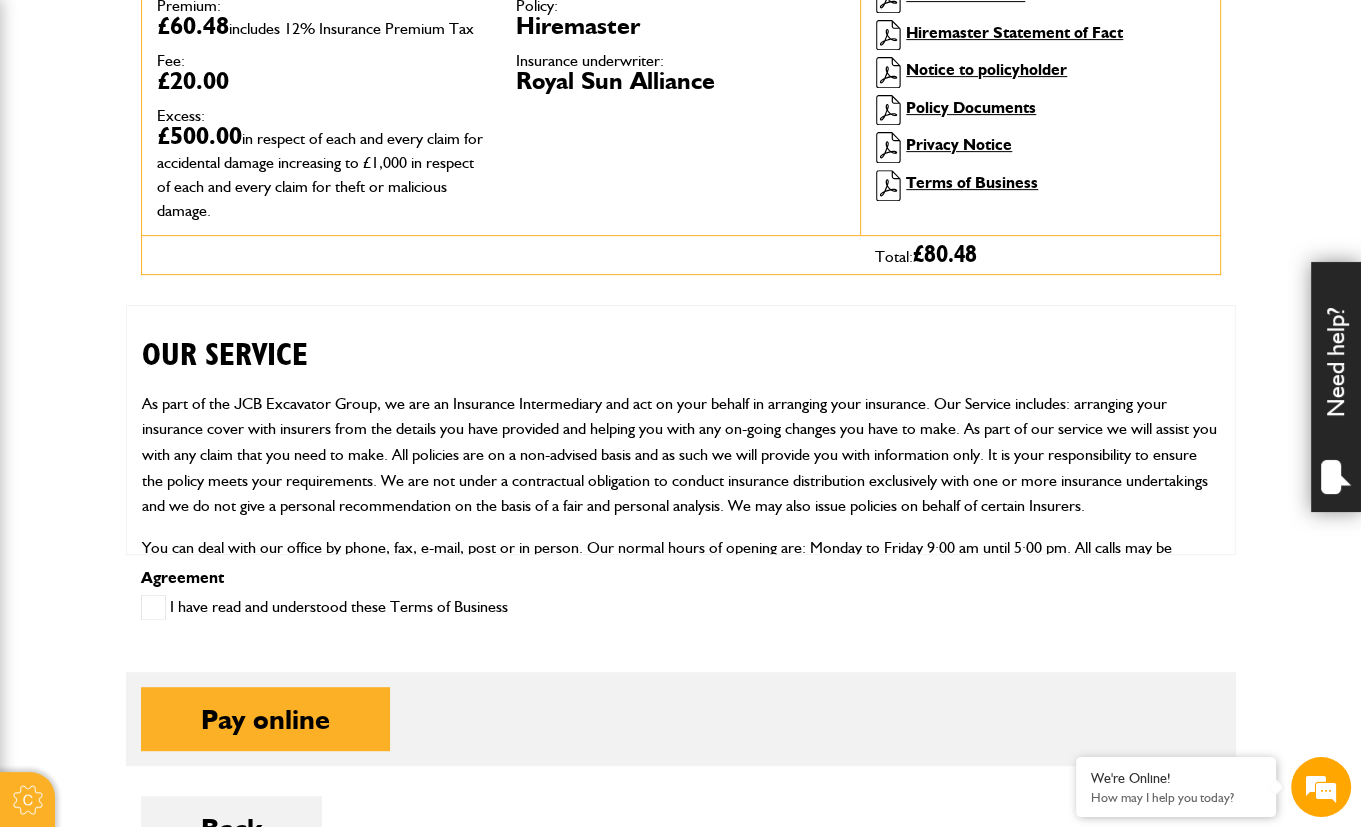 scroll, scrollTop: 700, scrollLeft: 0, axis: vertical 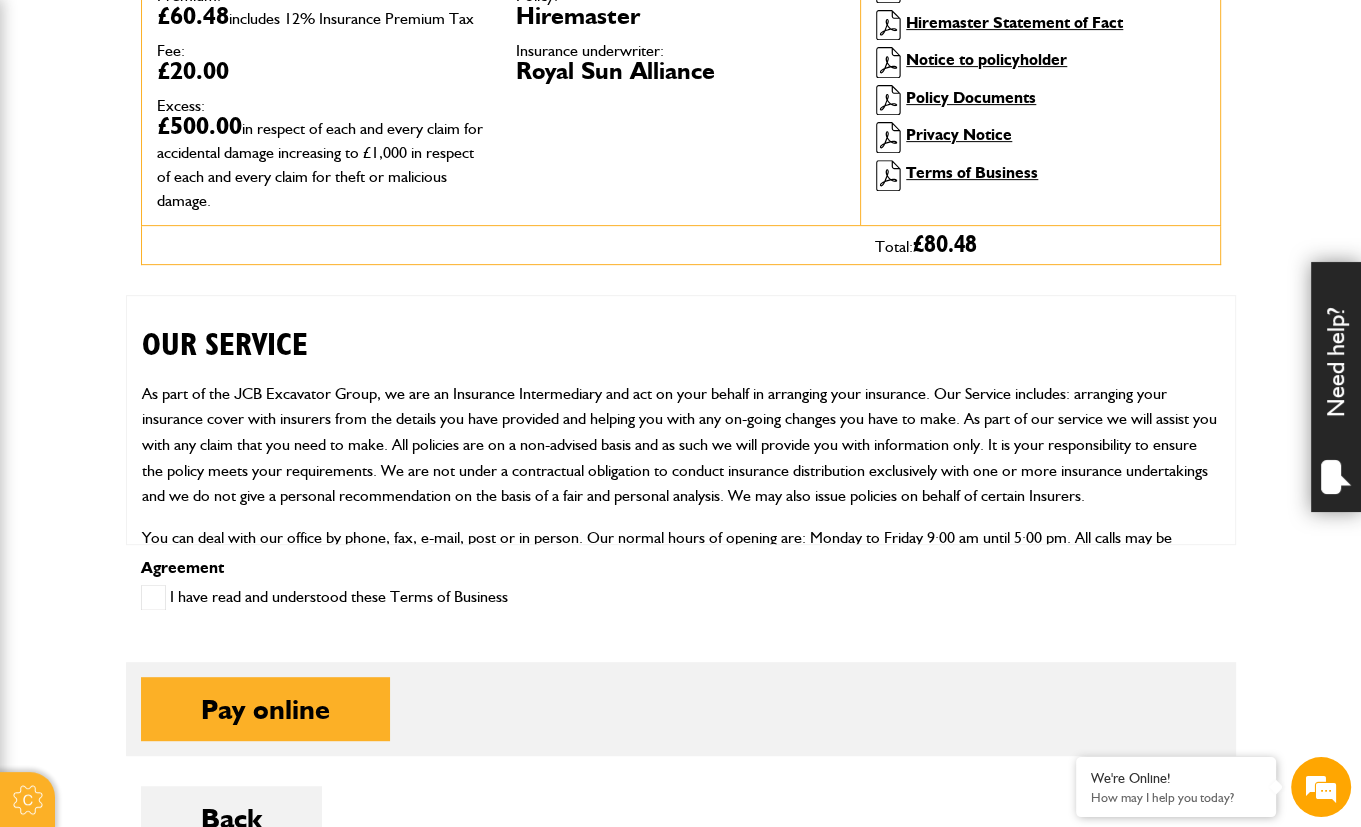 click on "I have read and understood these Terms of Business" at bounding box center [324, 597] 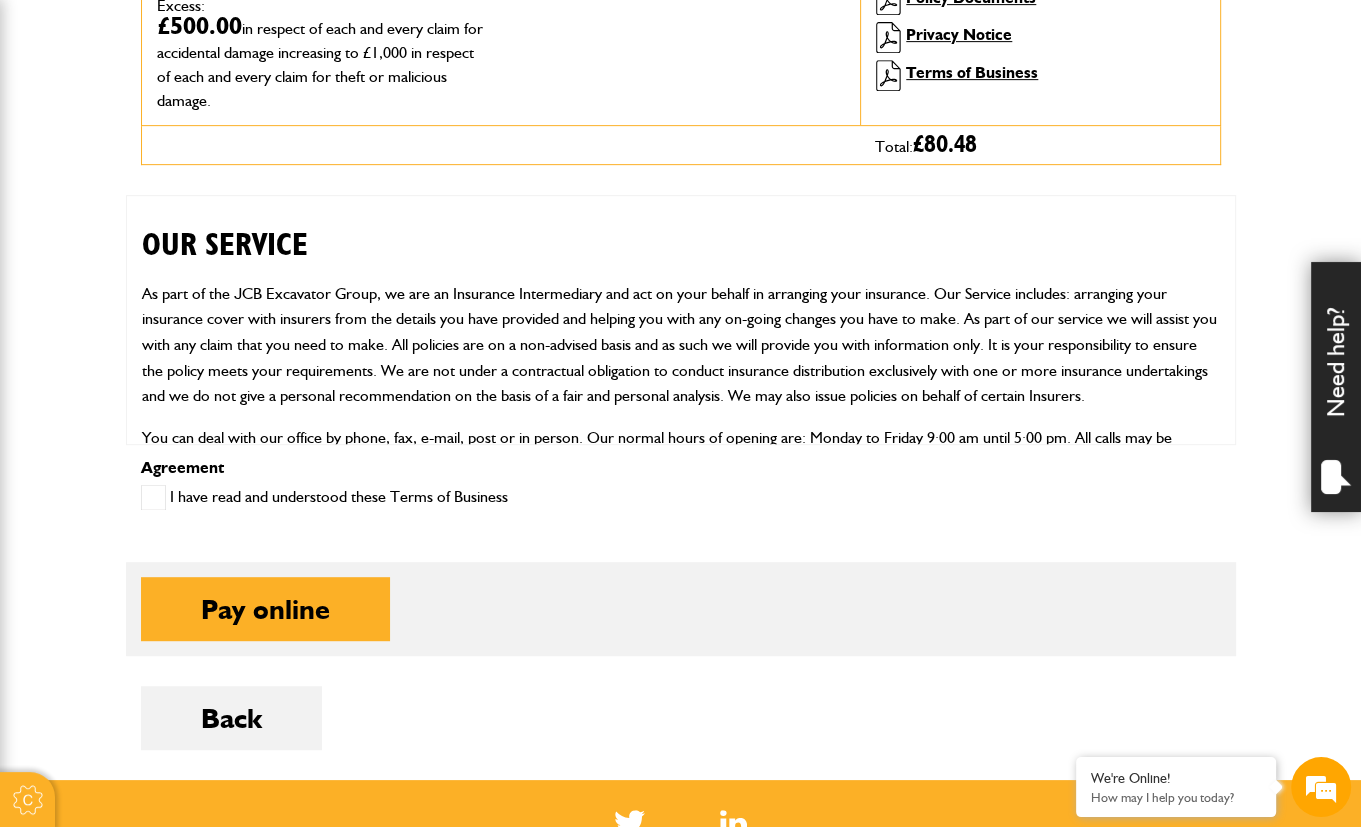 scroll, scrollTop: 300, scrollLeft: 0, axis: vertical 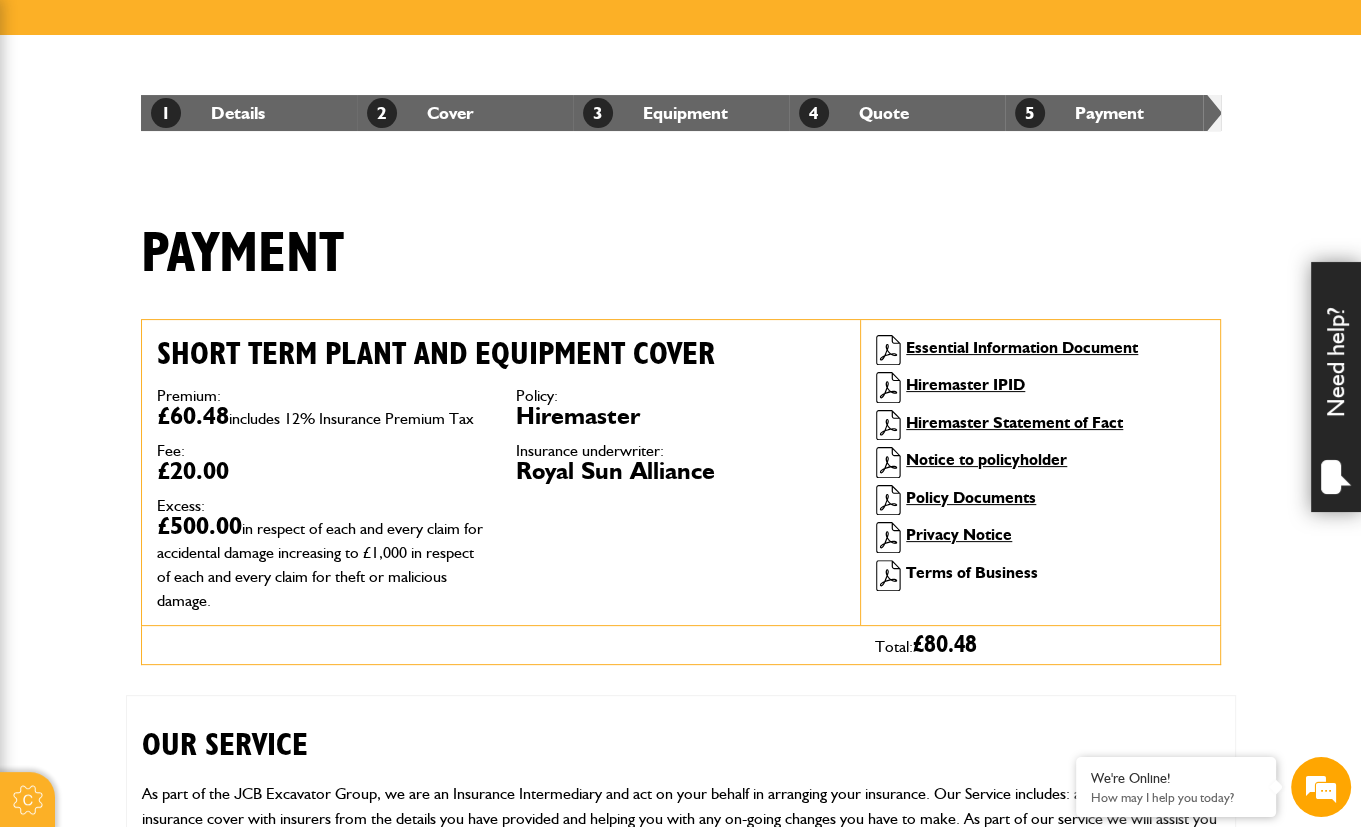 click on "Terms of Business" at bounding box center [972, 572] 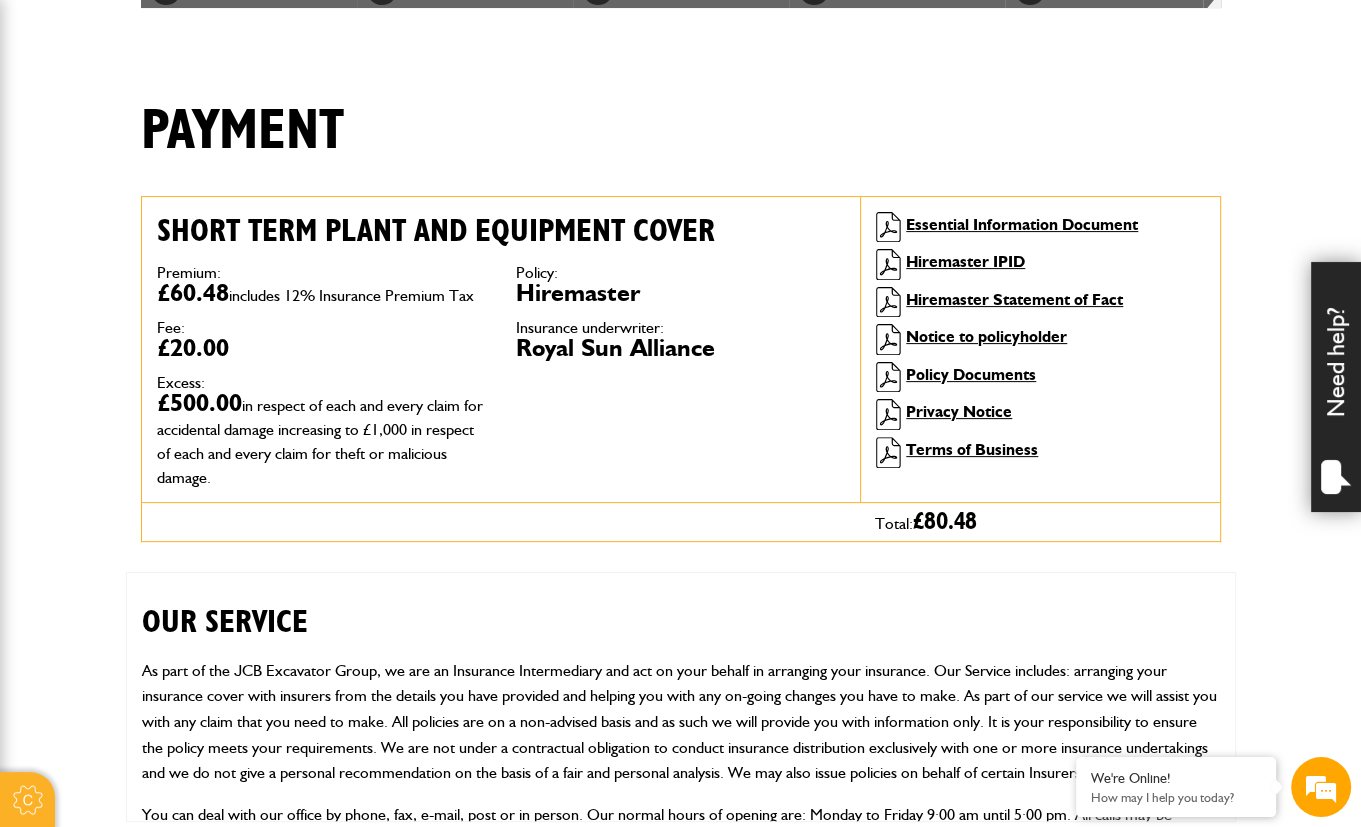 scroll, scrollTop: 500, scrollLeft: 0, axis: vertical 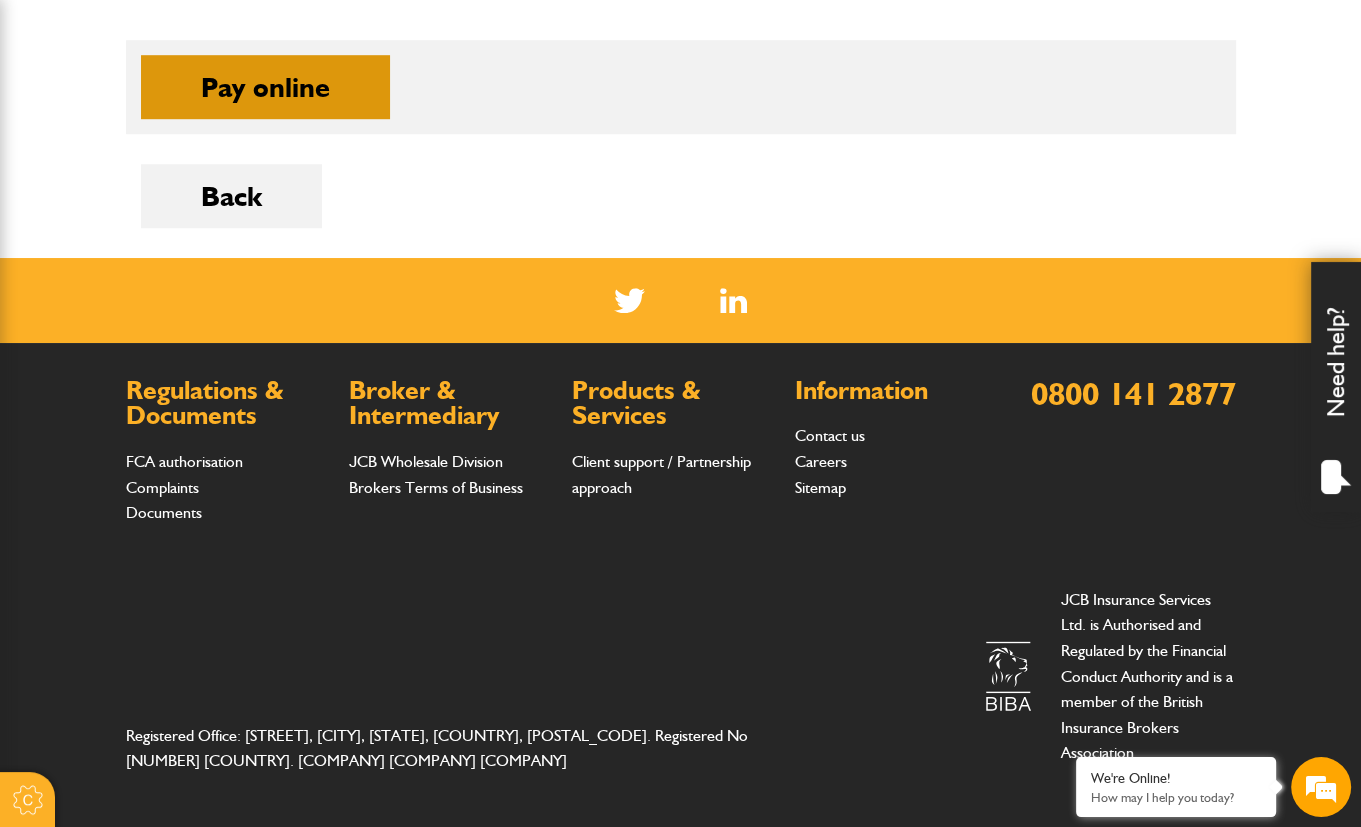 click on "Pay online" at bounding box center (265, 87) 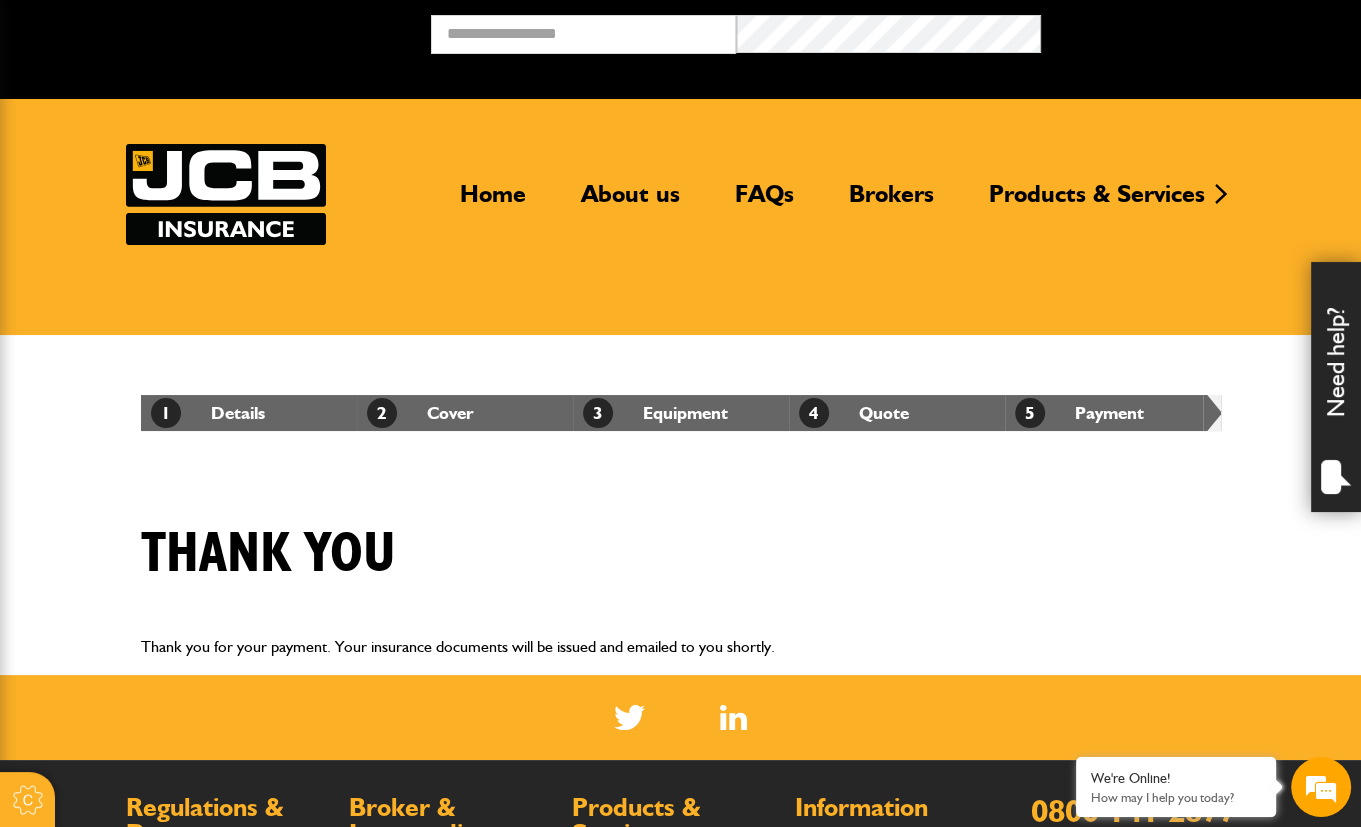 scroll, scrollTop: 416, scrollLeft: 0, axis: vertical 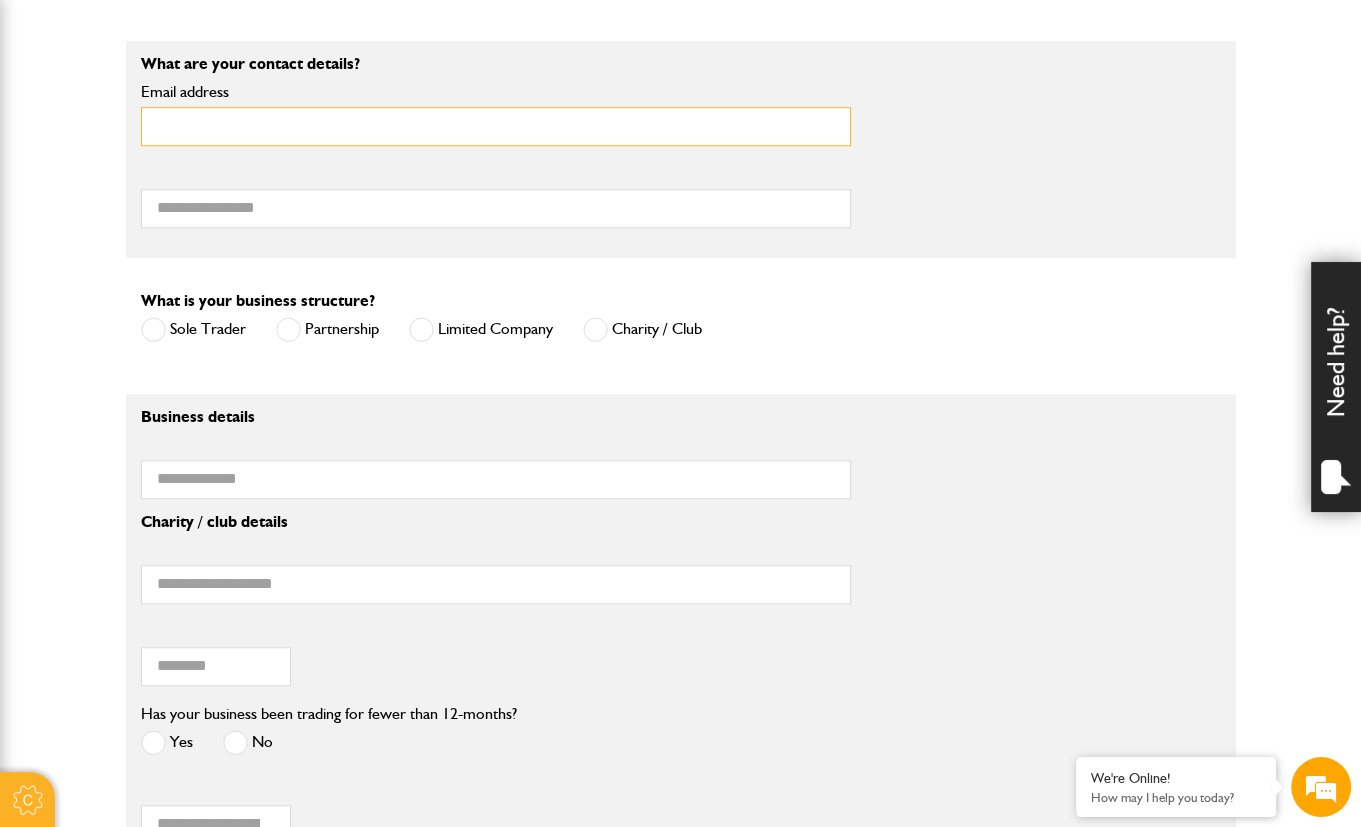 click on "Email address" at bounding box center (496, 126) 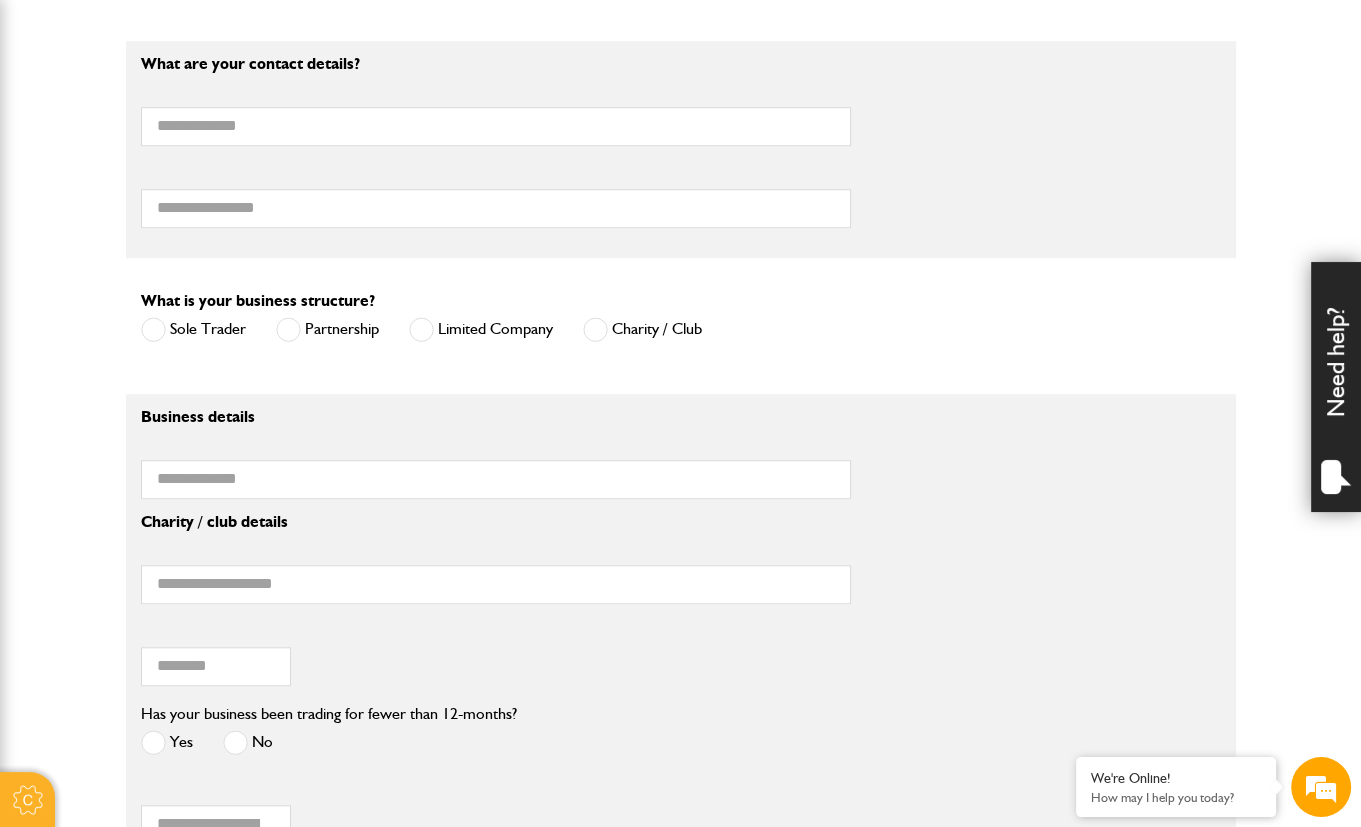 click on "Cookie Options You can control which cookies we use with the form below. Please see our  cookie policy  for more information. Allow all Essential These cookies are needed for essential functions. They can't be switched off and they don't store any of your information. Analytics These cookies gather anonymous usage information and they don't store any of your information. Switching off these cookies will mean we can't gather information to improve your experience of using our site. Functional These cookies enable basic functionality. Switching off these cookies will mean that areas of our website can't work properly. Advertising These cookies help us to learn what you're interested in so we can show you relevant adverts. Switching off these cookies will mean we can't show you any personalised adverts. Personalisation These cookies help us to learn what you're interested in so we can show you relevant content while you use our site. Save preferences
Broker Login" at bounding box center [680, 285] 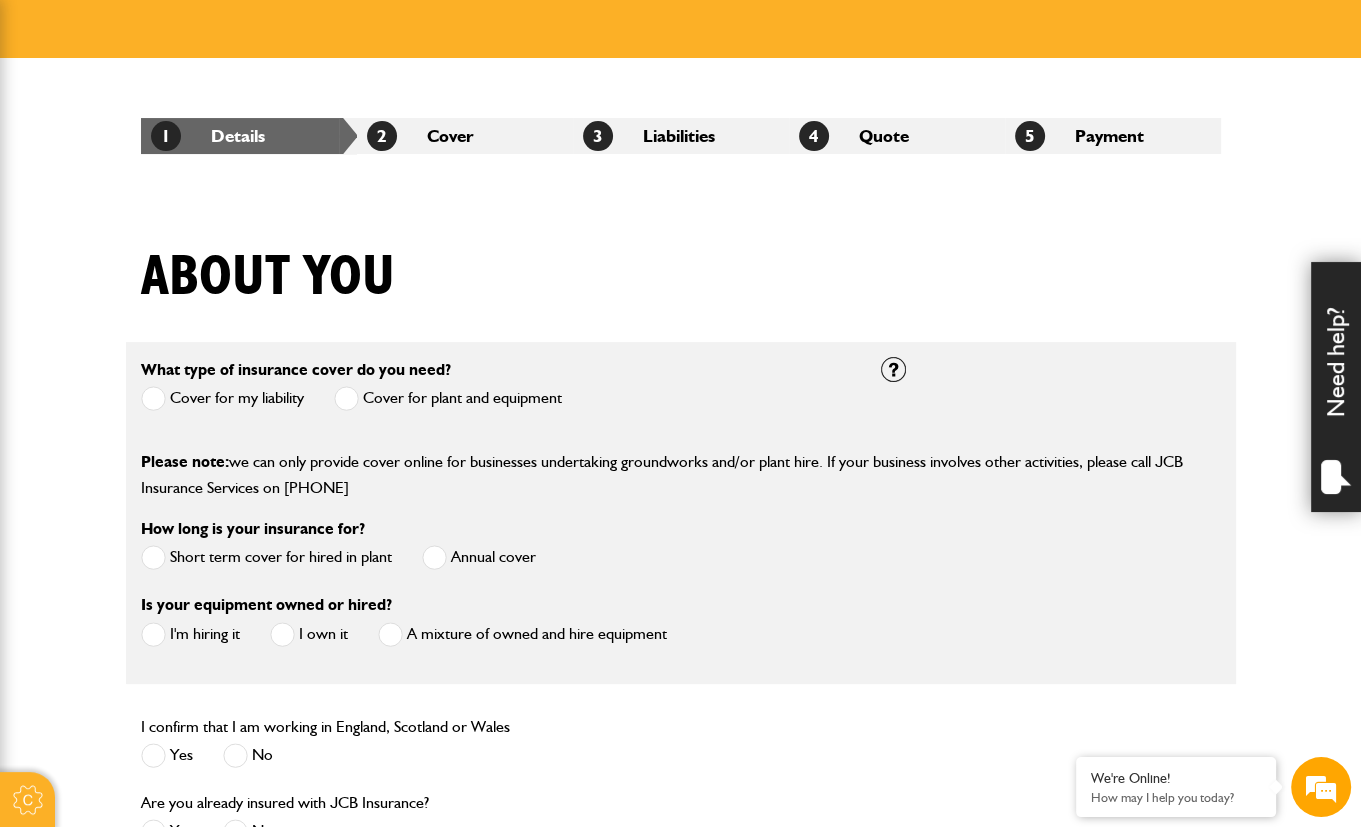 scroll, scrollTop: 0, scrollLeft: 0, axis: both 